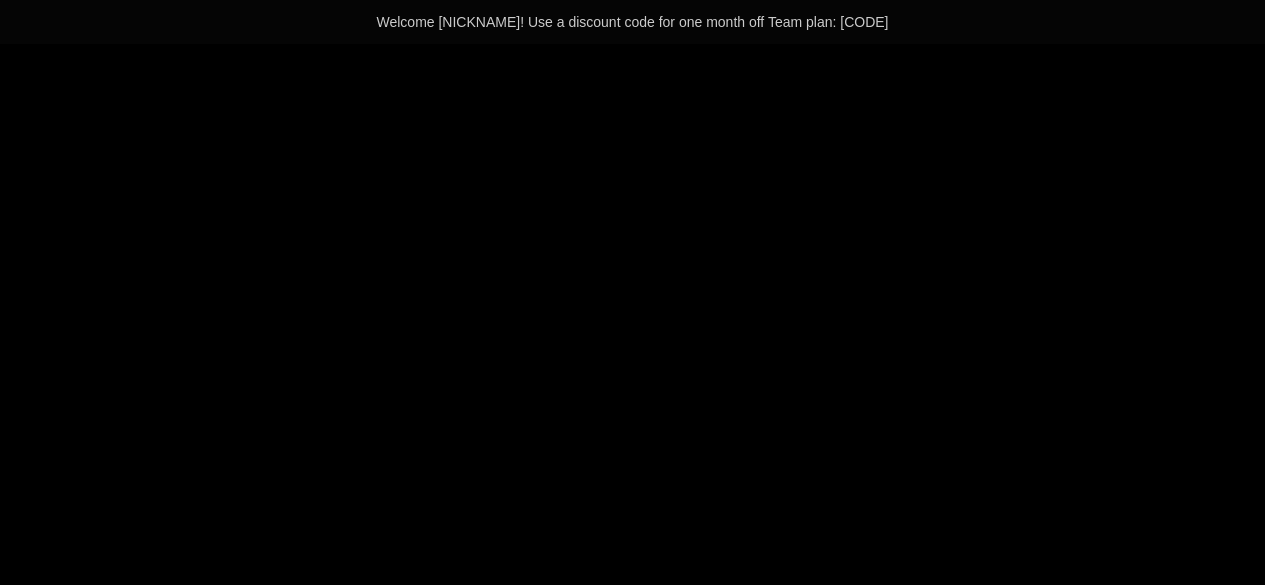 scroll, scrollTop: 0, scrollLeft: 0, axis: both 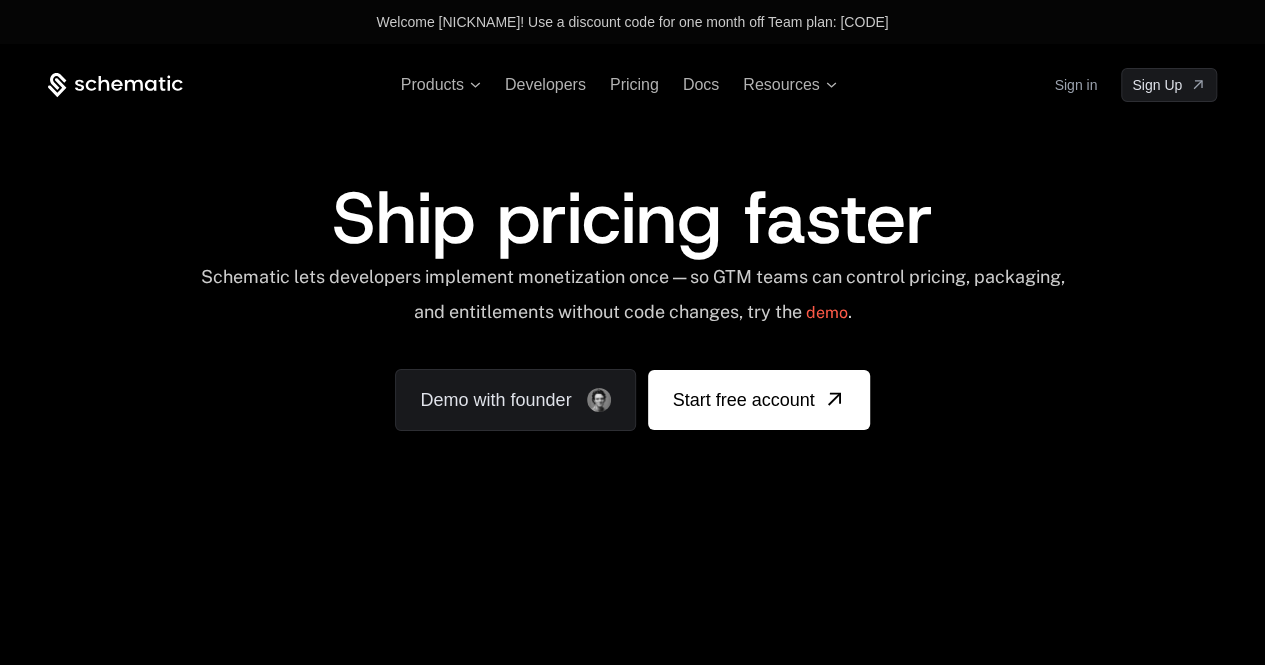 click on "Sign in" at bounding box center [1075, 85] 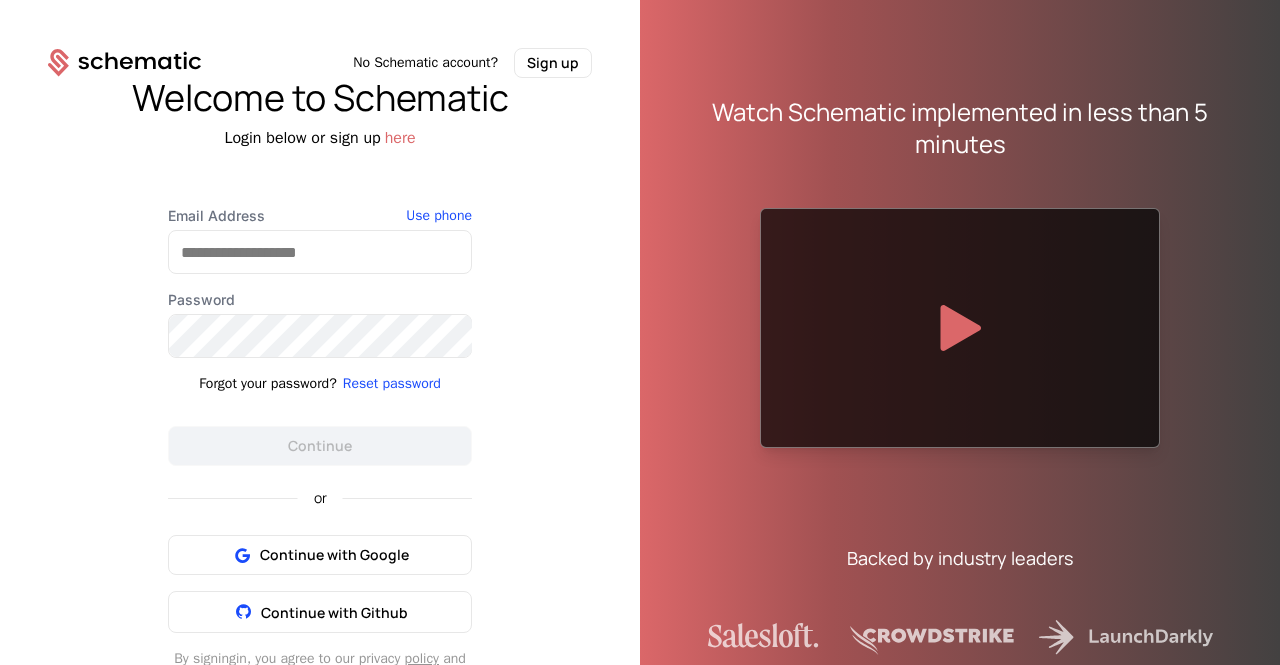 scroll, scrollTop: 0, scrollLeft: 0, axis: both 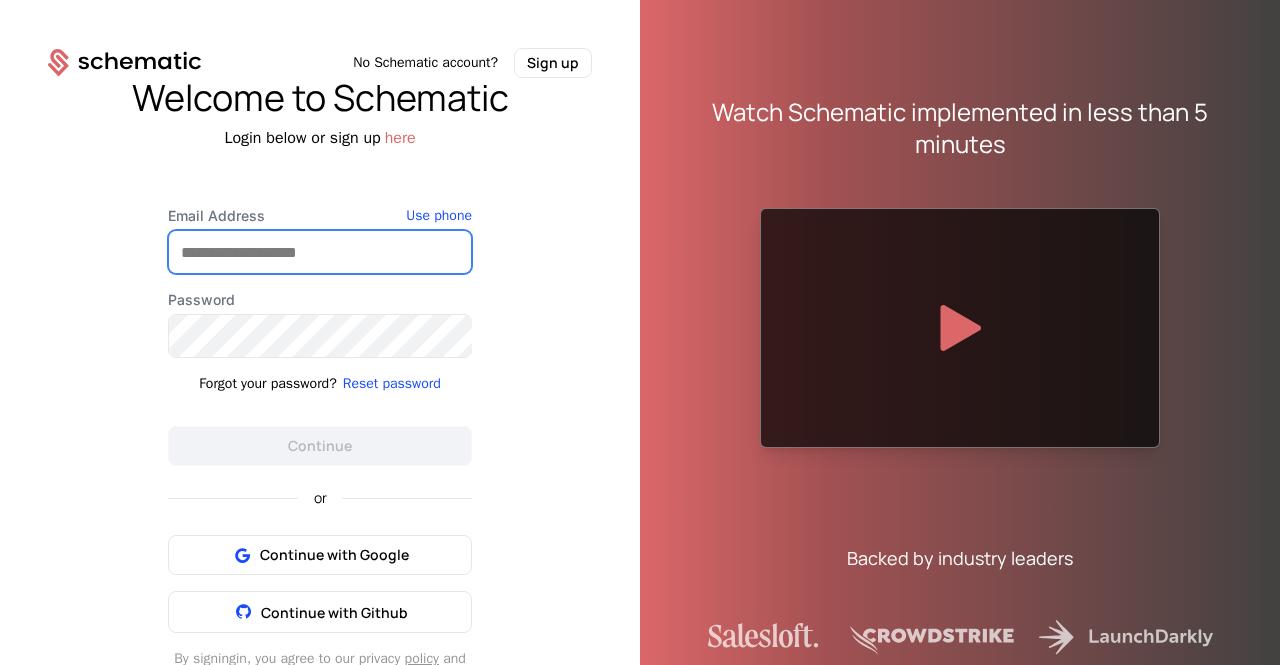 click on "Email Address" at bounding box center [320, 252] 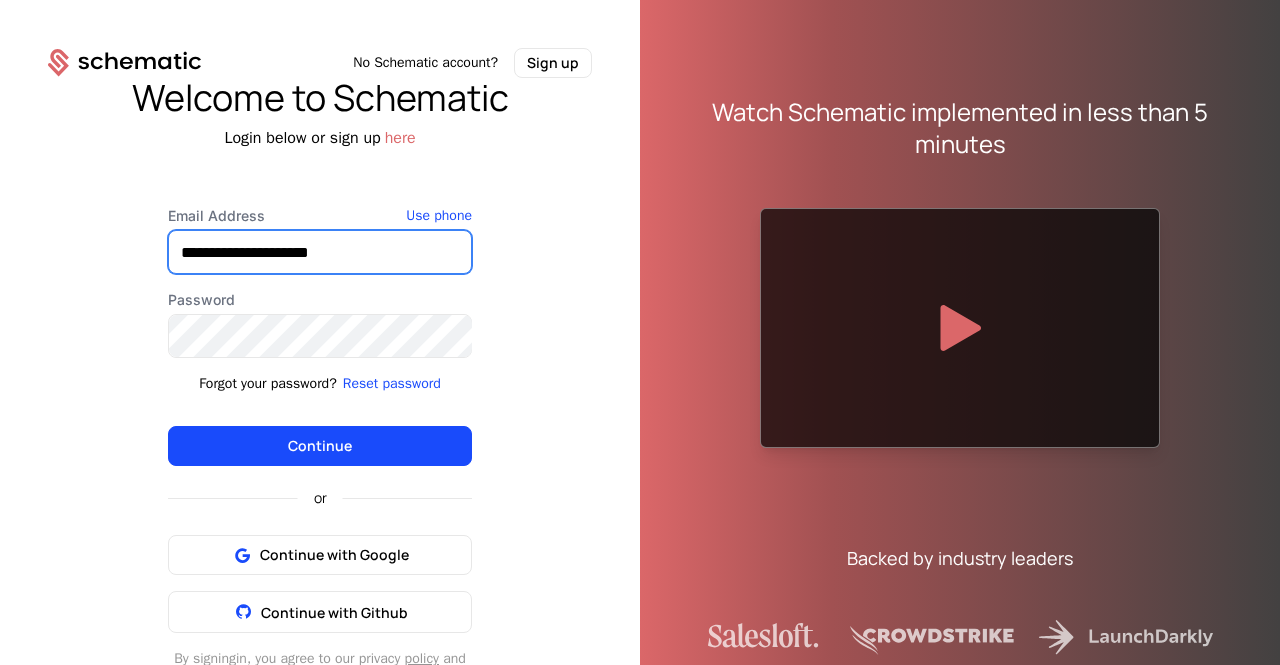 type on "**********" 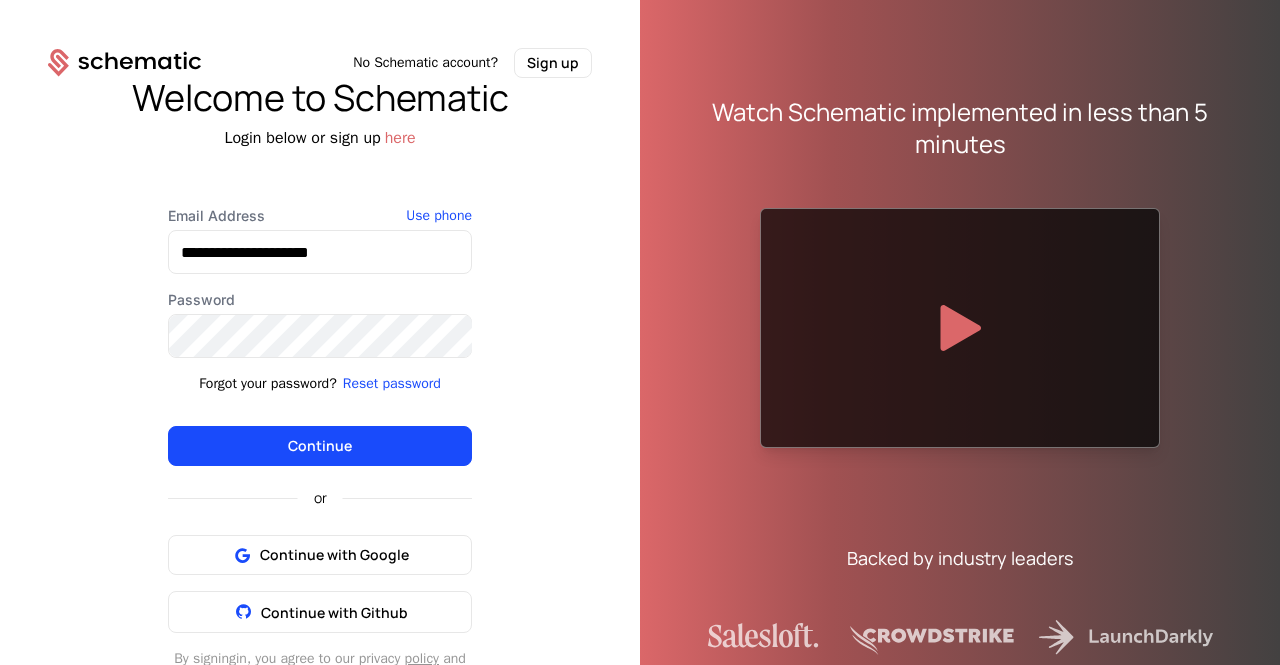 type 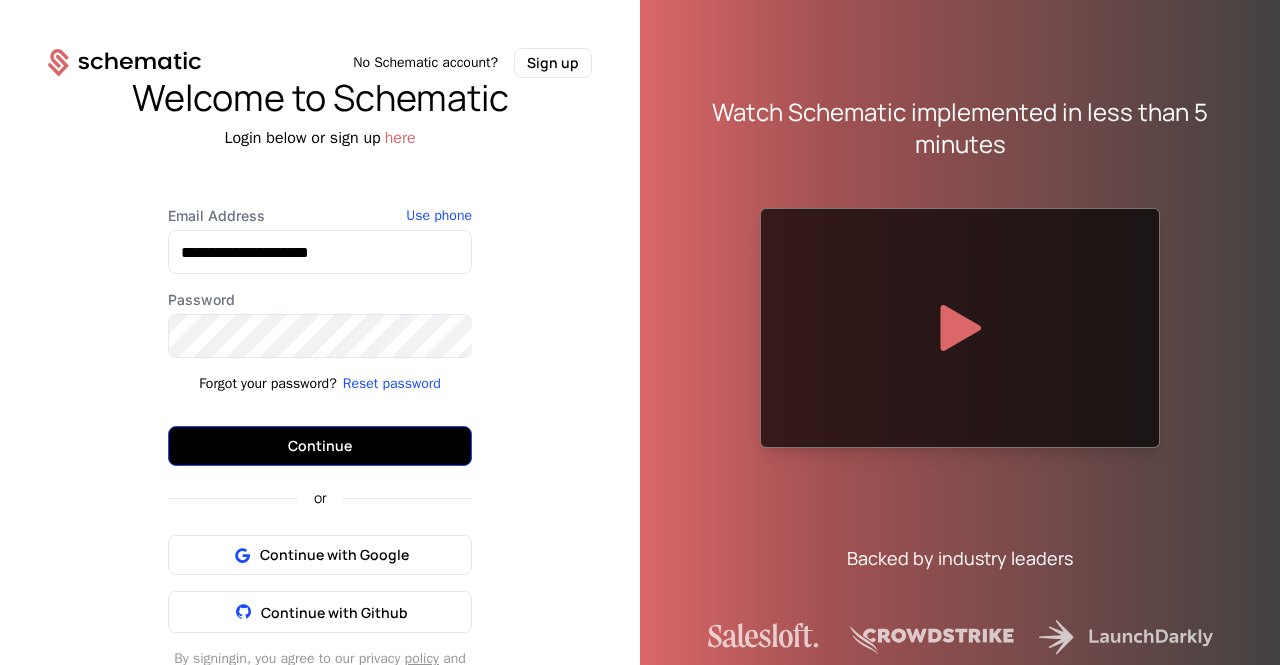 click on "Continue" at bounding box center (320, 446) 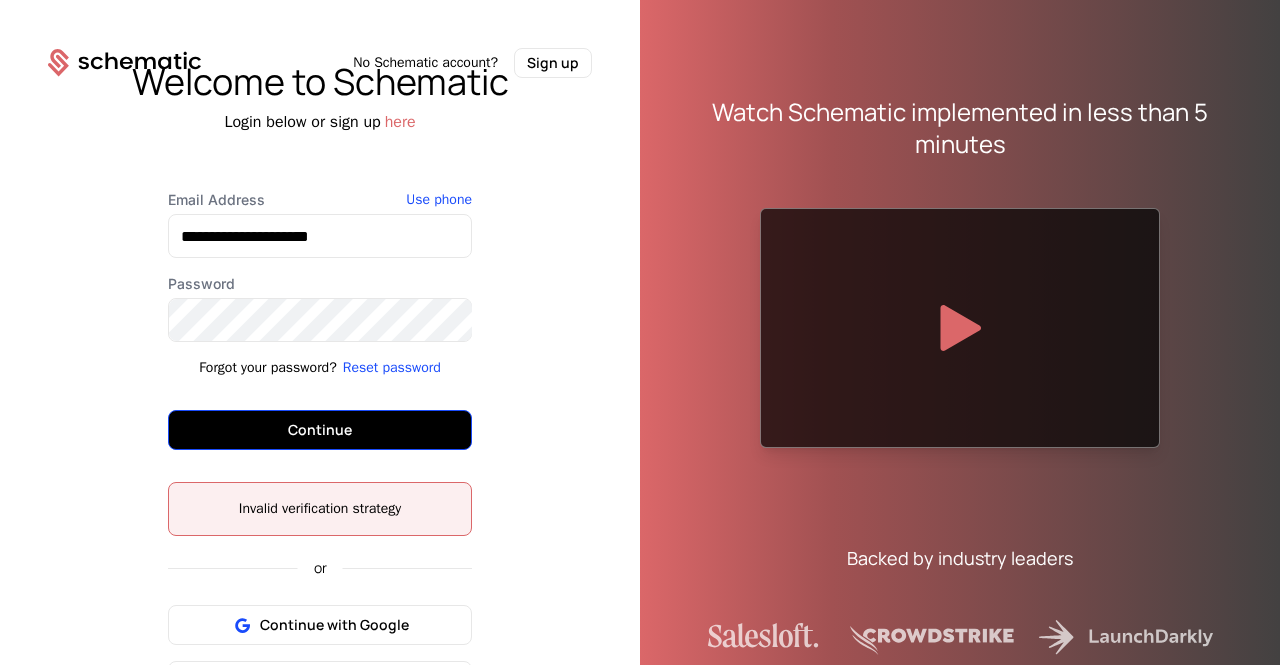 click on "Continue" at bounding box center [320, 430] 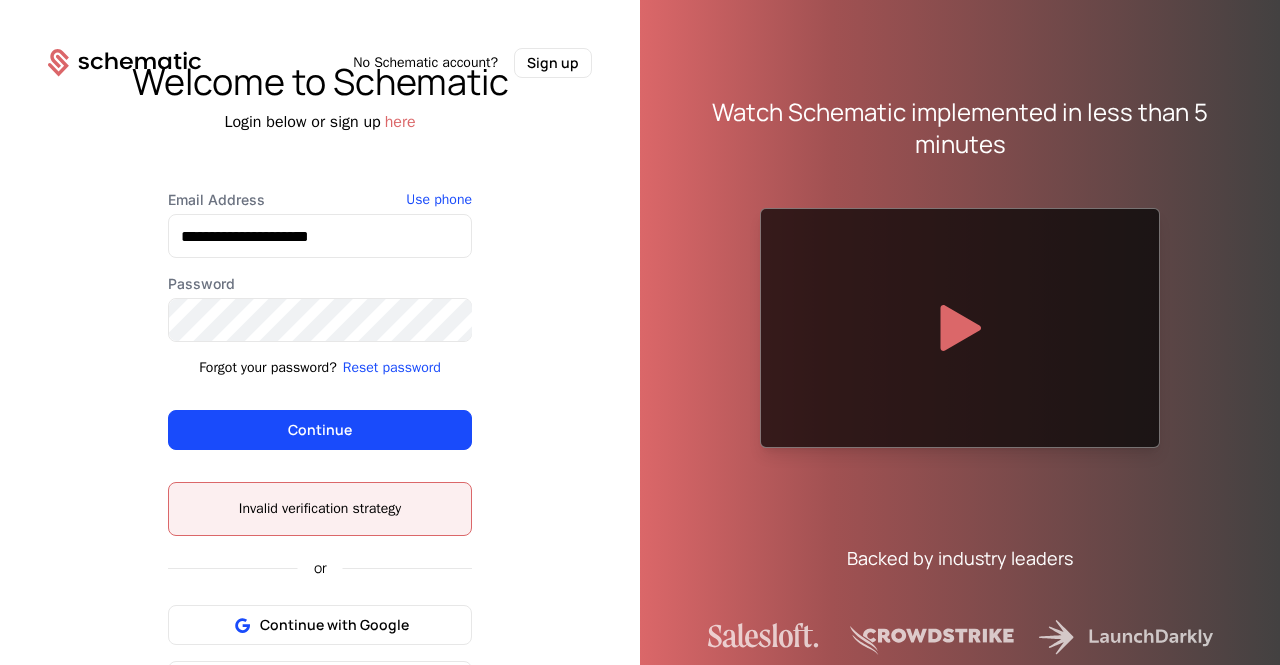 scroll, scrollTop: 109, scrollLeft: 0, axis: vertical 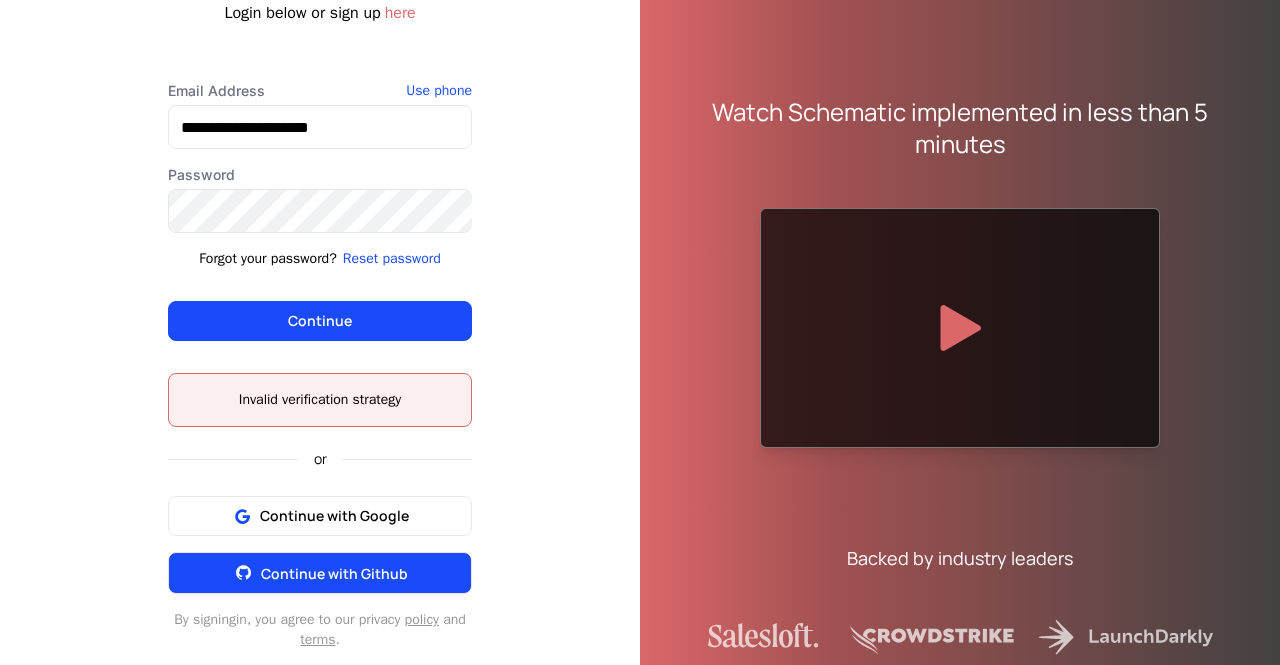 click on "Continue with Github" at bounding box center (334, 573) 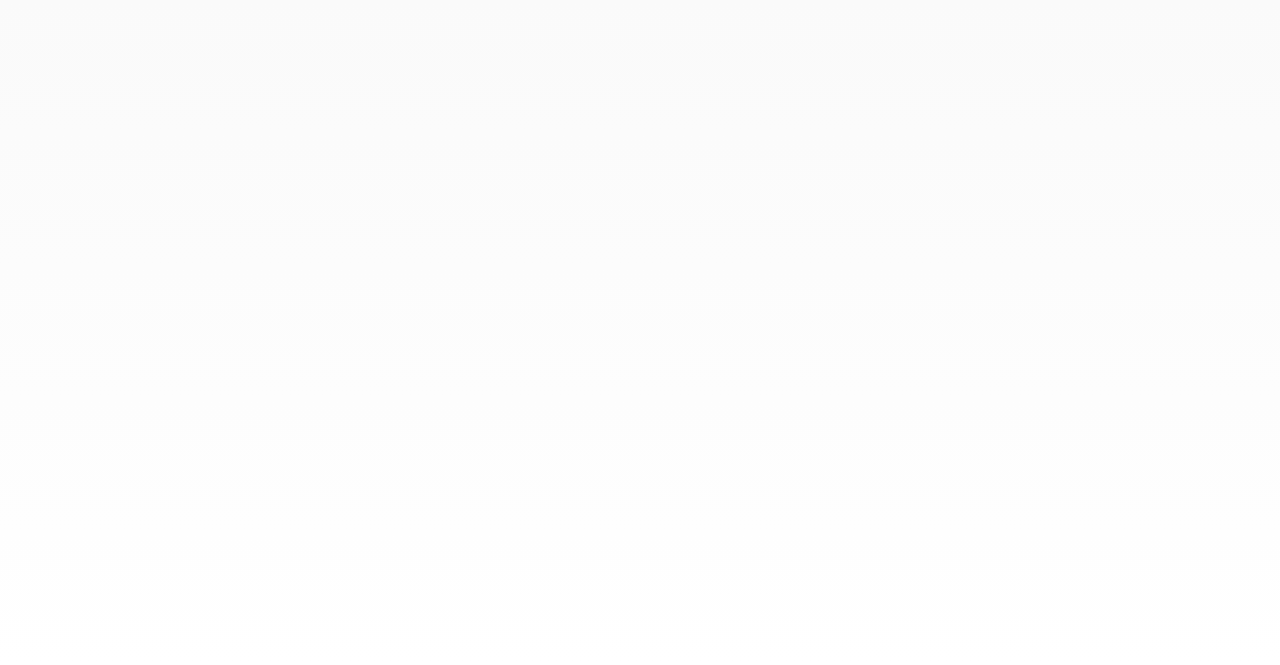 scroll, scrollTop: 0, scrollLeft: 0, axis: both 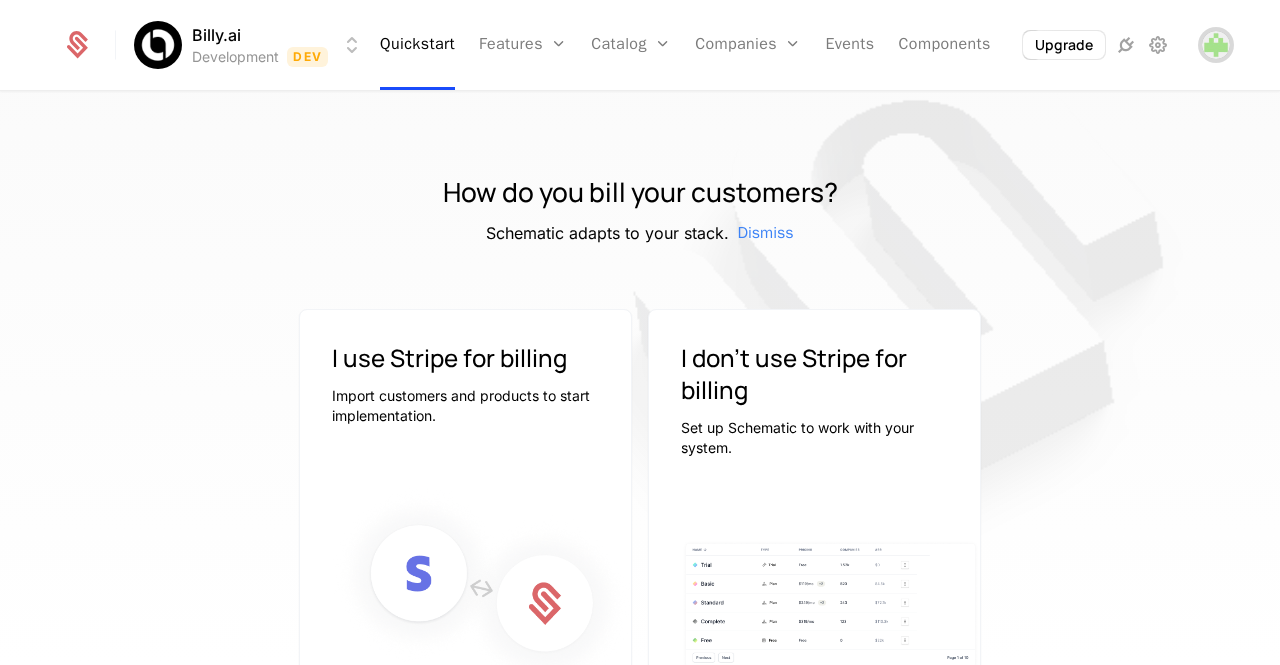 click at bounding box center (1216, 45) 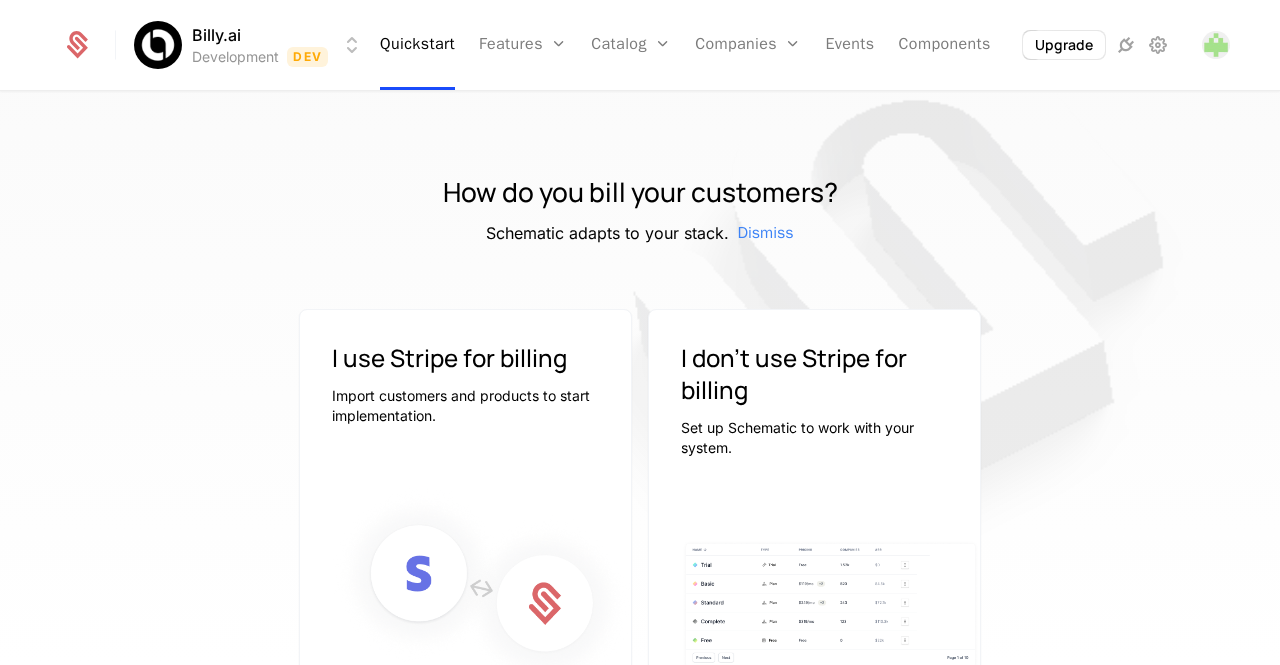 click on "How do you bill your customers? Schematic adapts to your stack. Dismiss" at bounding box center [640, 209] 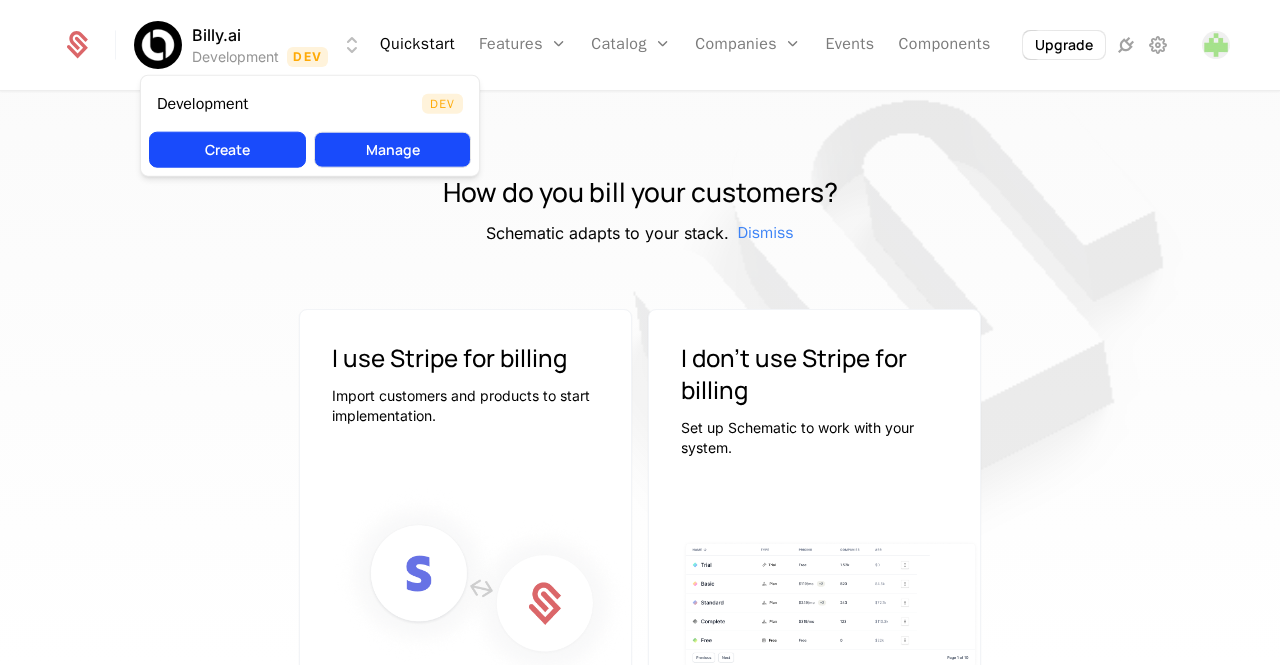 click on "Manage" at bounding box center (392, 150) 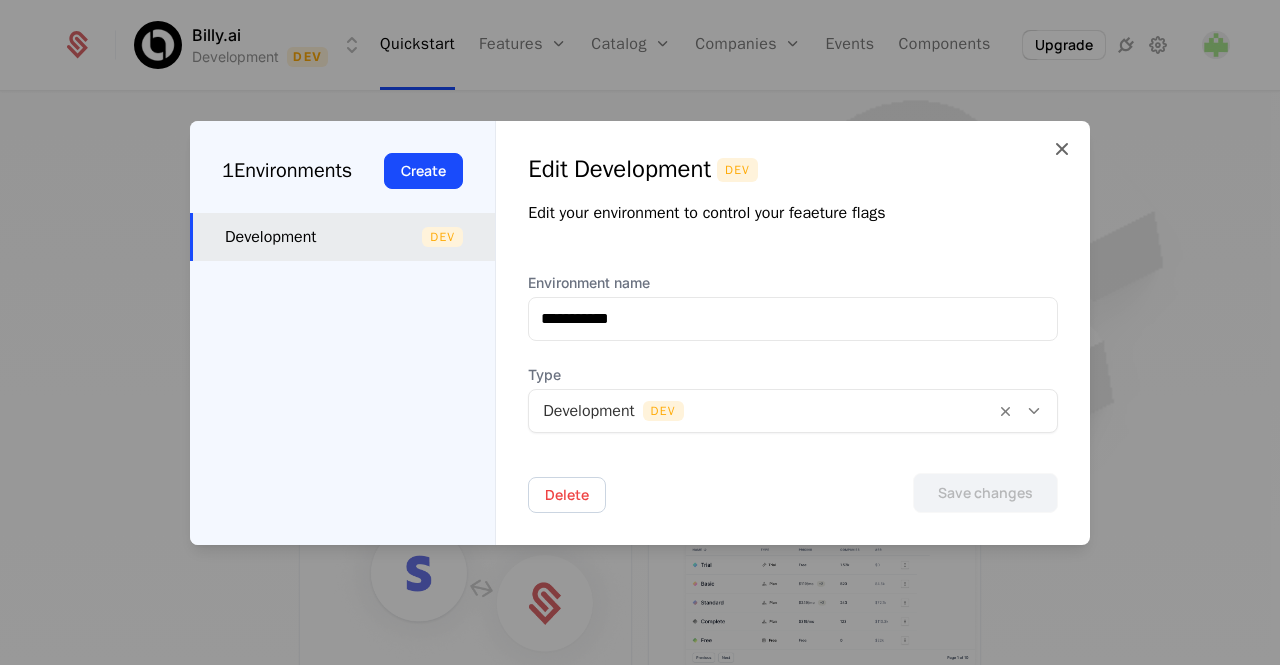 click on "Edit Development Dev" at bounding box center (793, 169) 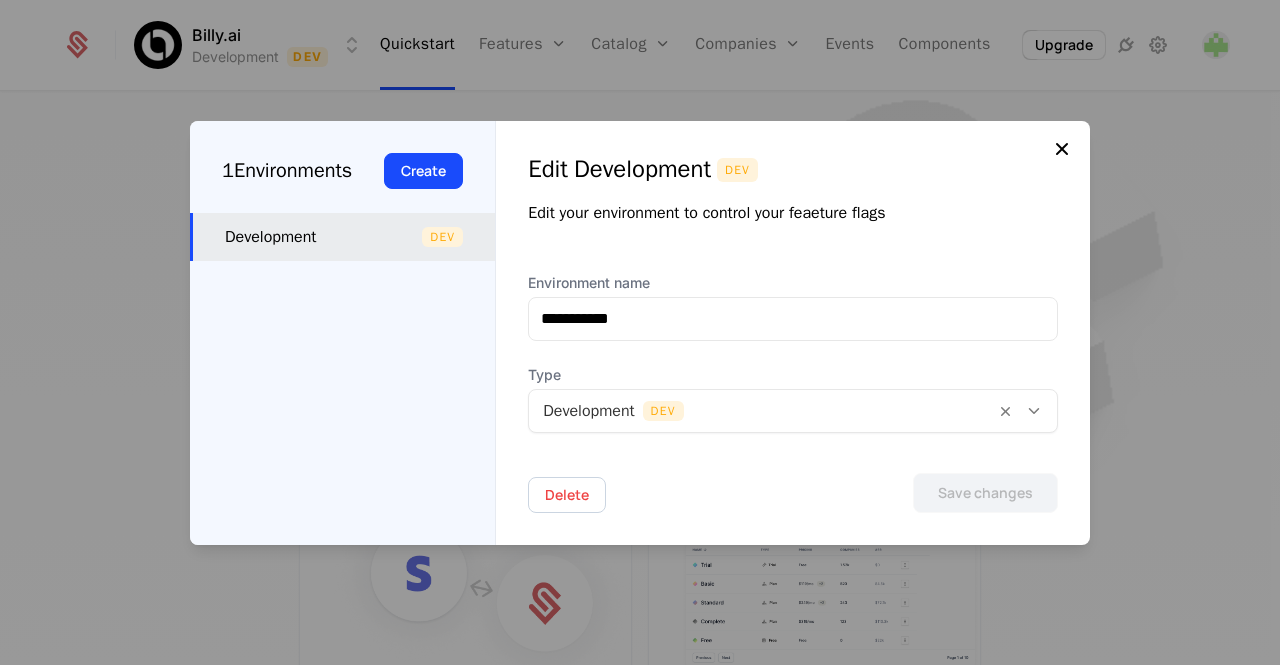 click at bounding box center (1062, 149) 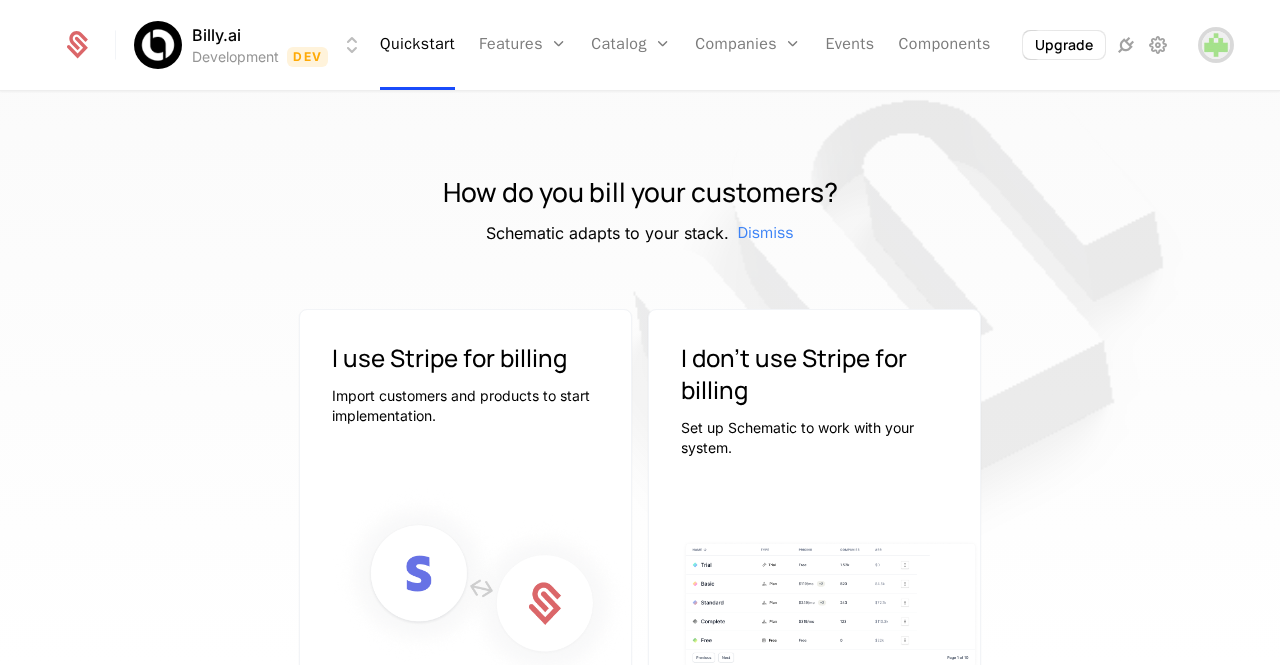 click at bounding box center (1216, 45) 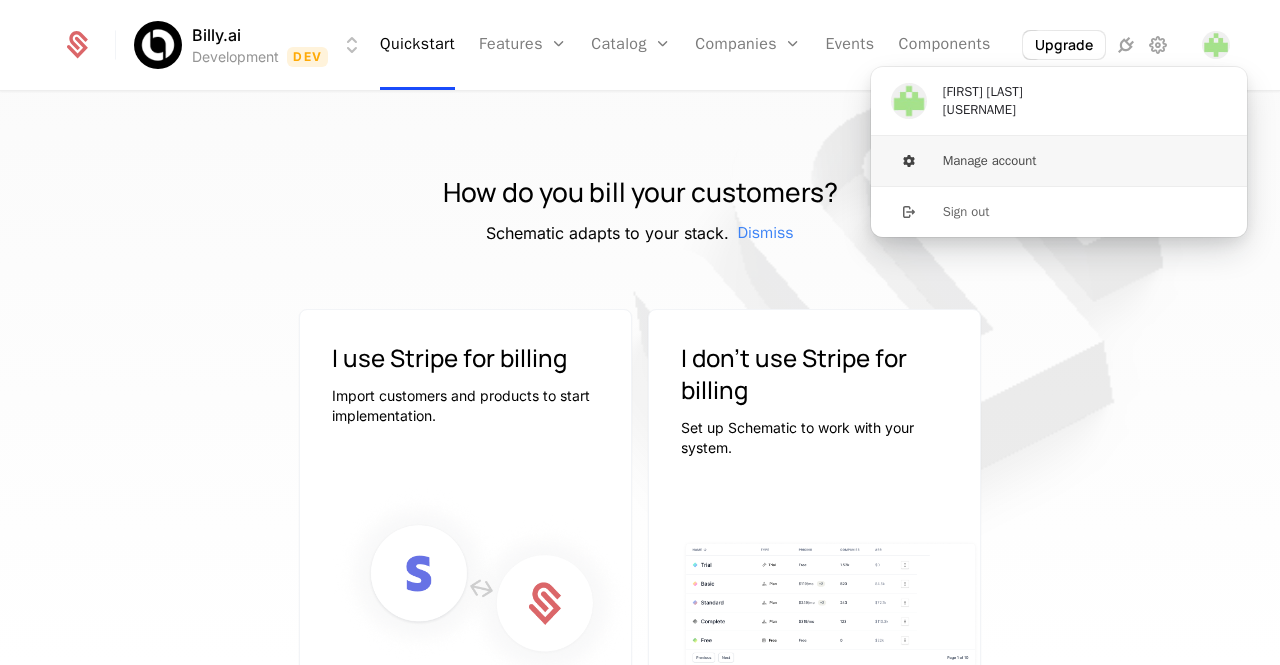 click on "Manage account" at bounding box center [1059, 161] 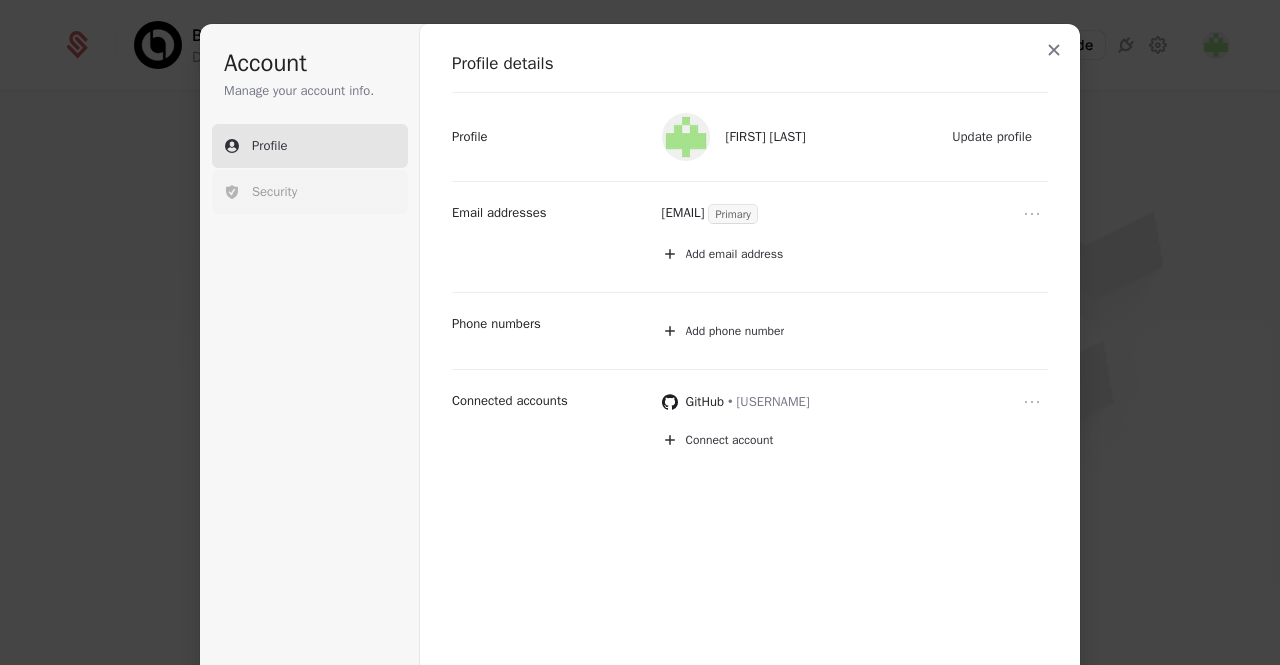 click on "Security" at bounding box center [274, 192] 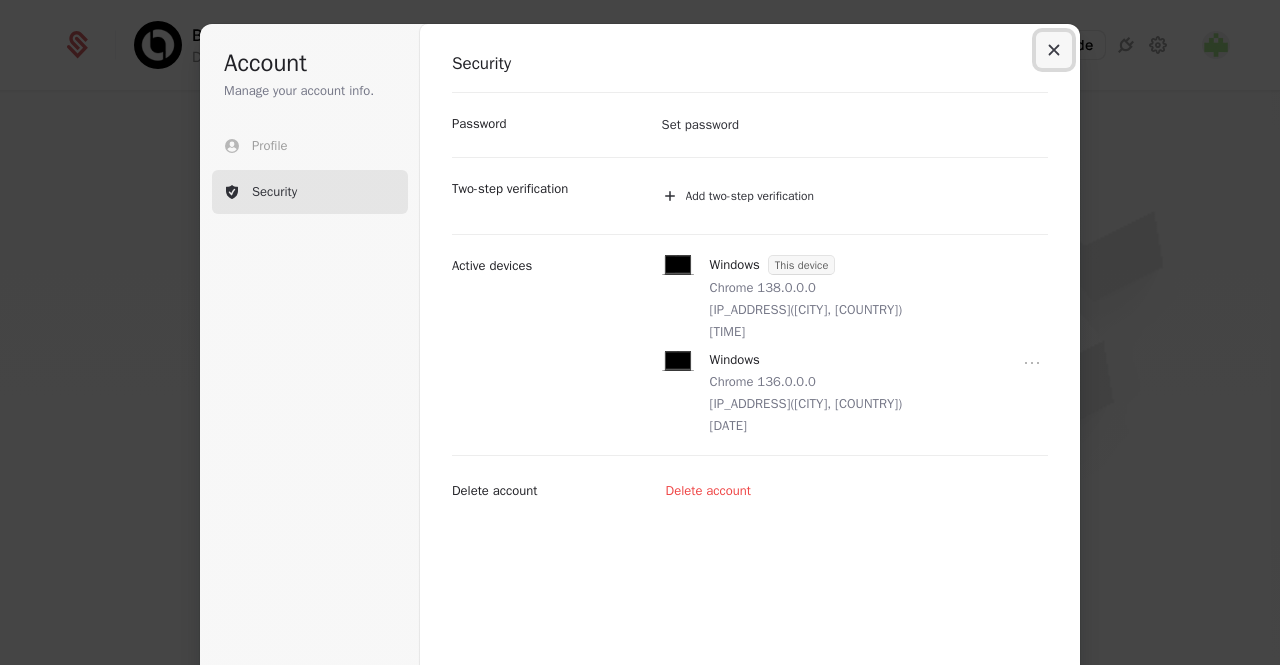 click 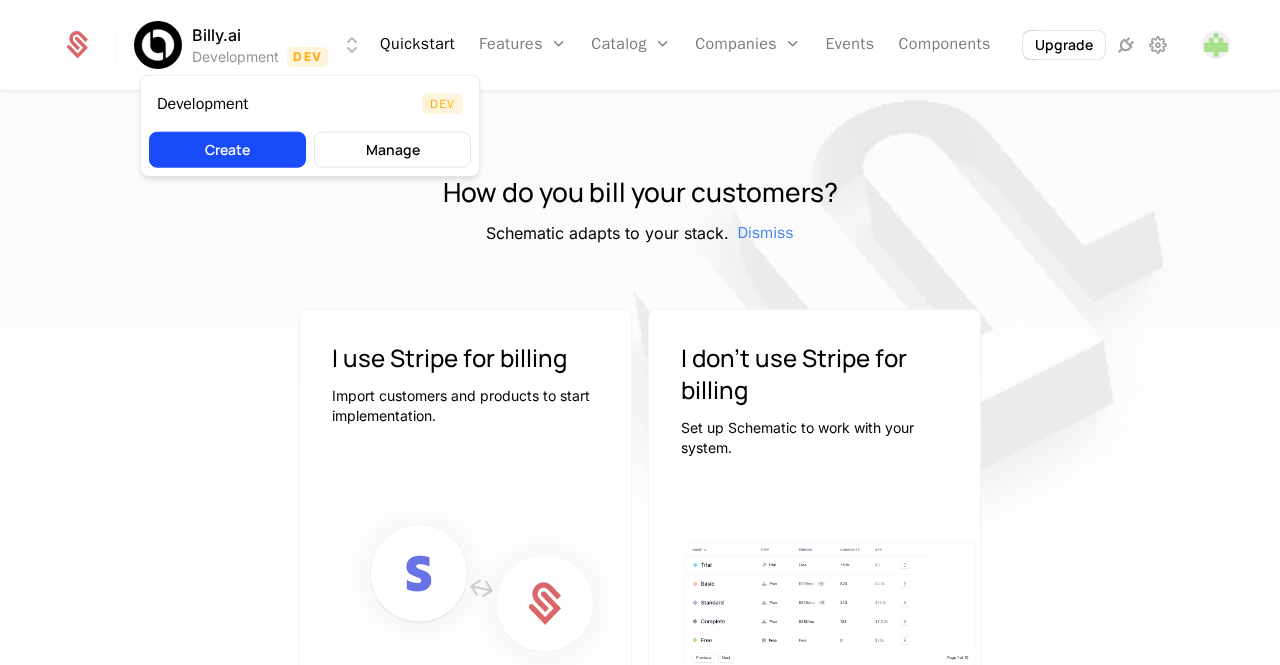 click on "Billy.ai Development Dev Quickstart Features Features Flags Catalog Plans Add Ons Configuration Companies Companies Users Events Components Upgrade How do you bill your customers? Schematic adapts to your stack. Dismiss I use Stripe for billing Import customers and products to start implementation. Connect Stripe I don't use Stripe for billing Set up Schematic to work with your system. I don't use Stripe
Best Viewed on Desktop You're currently viewing this on a  mobile device . For the best experience,   we recommend using a desktop or larger screens , as the application isn't fully optimized for smaller resolutions just yet. Got it  Development Dev Create Manage" at bounding box center [640, 332] 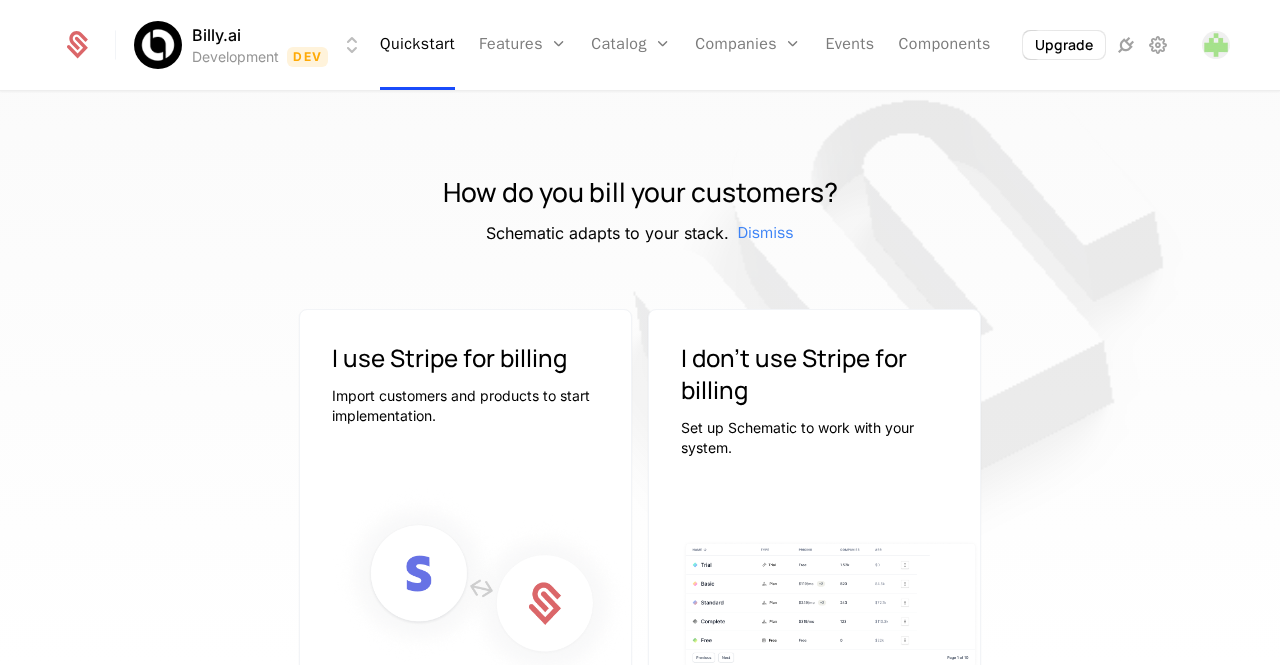 click on "Billy.ai Development Dev Quickstart Features Features Flags Catalog Plans Add Ons Configuration Companies Companies Users Events Components Upgrade How do you bill your customers? Schematic adapts to your stack. Dismiss I use Stripe for billing Import customers and products to start implementation. Connect Stripe I don't use Stripe for billing Set up Schematic to work with your system. I don't use Stripe
Best Viewed on Desktop You're currently viewing this on a  mobile device . For the best experience,   we recommend using a desktop or larger screens , as the application isn't fully optimized for smaller resolutions just yet. Got it" at bounding box center (640, 332) 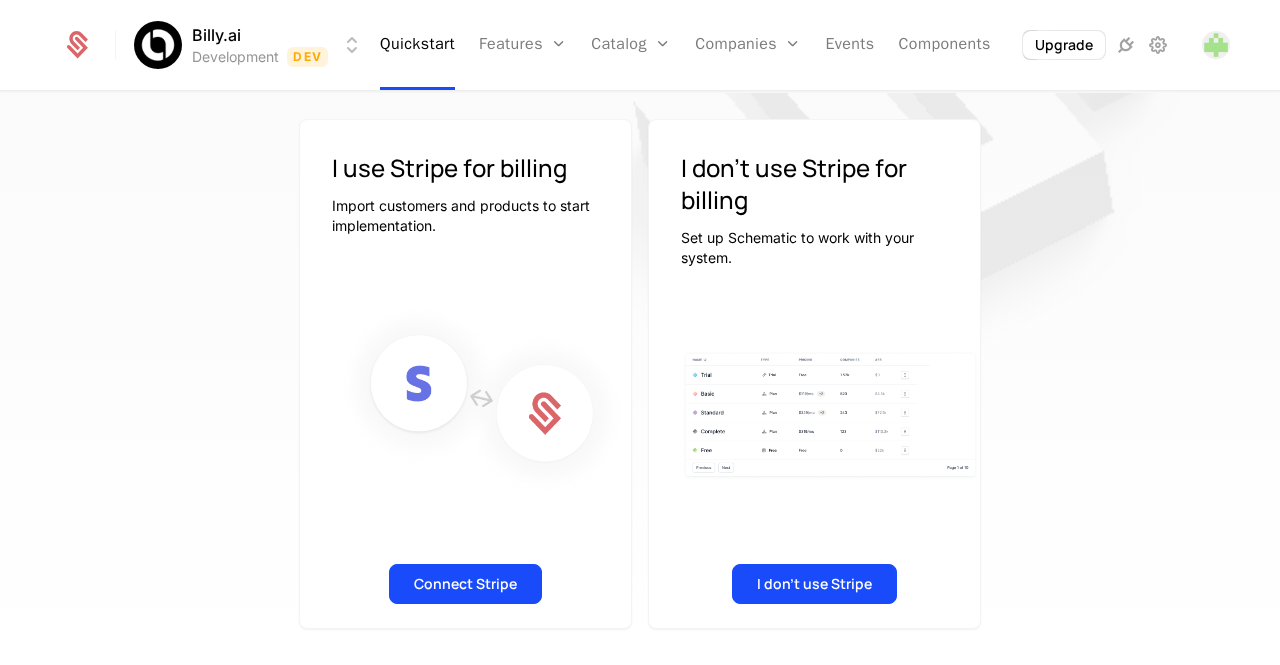 scroll, scrollTop: 0, scrollLeft: 0, axis: both 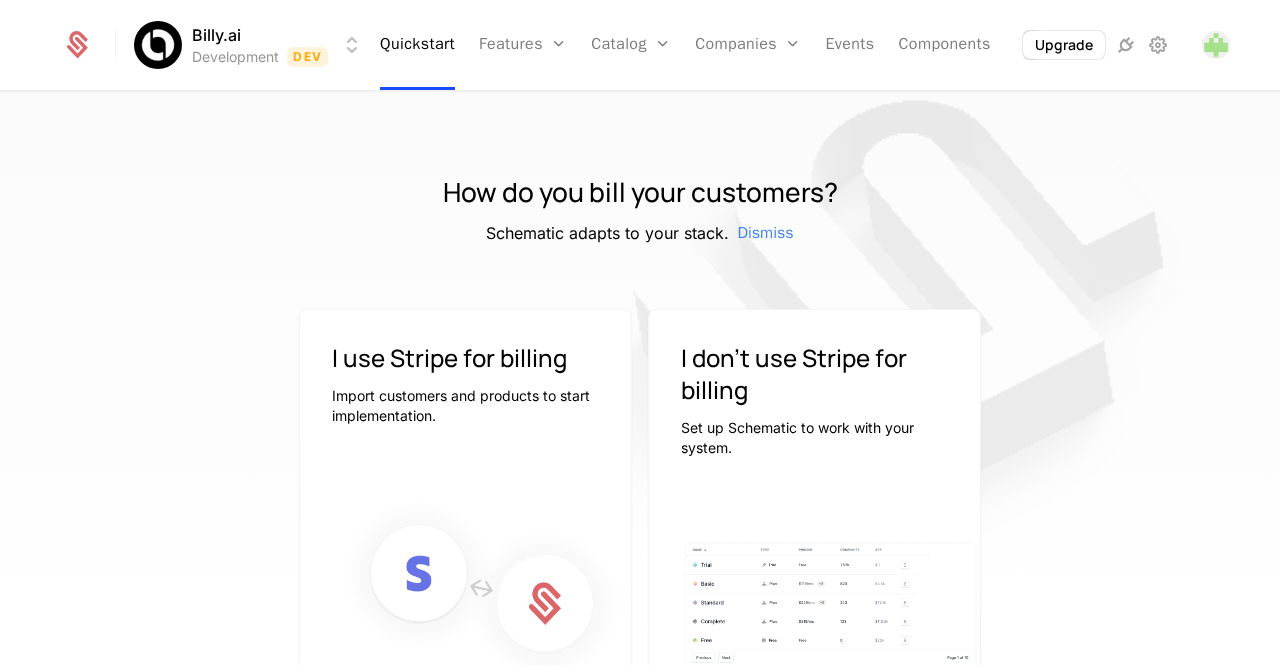 click at bounding box center (481, 589) 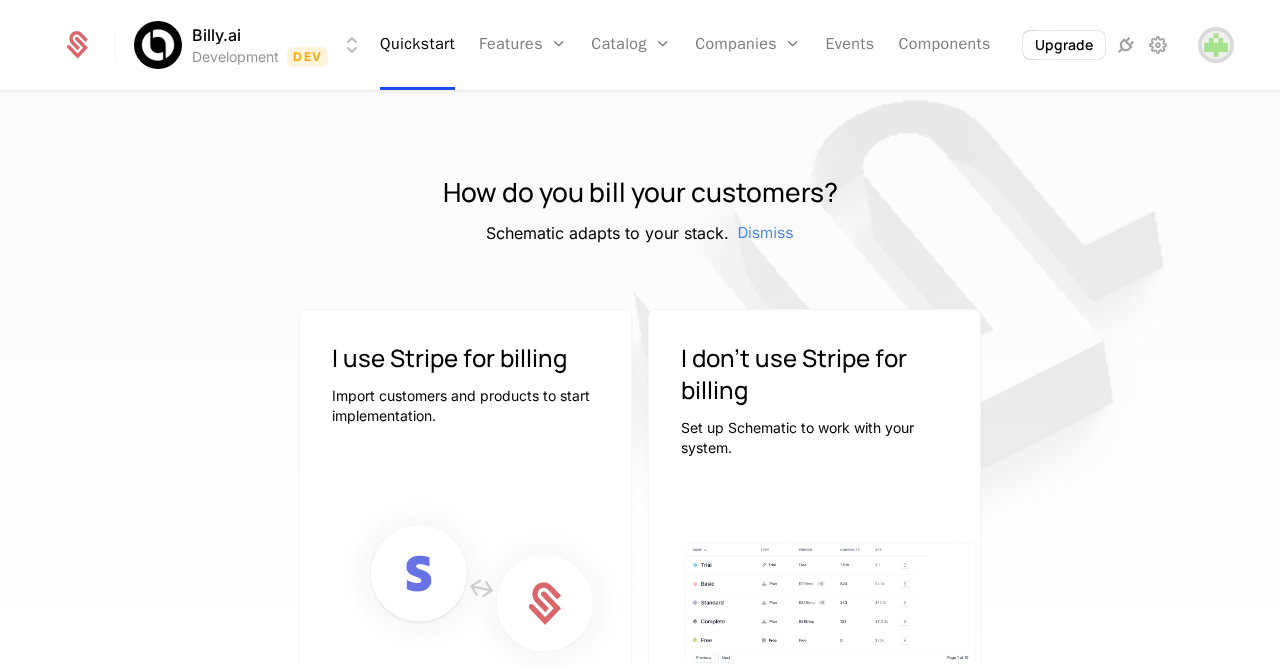 click at bounding box center [1216, 45] 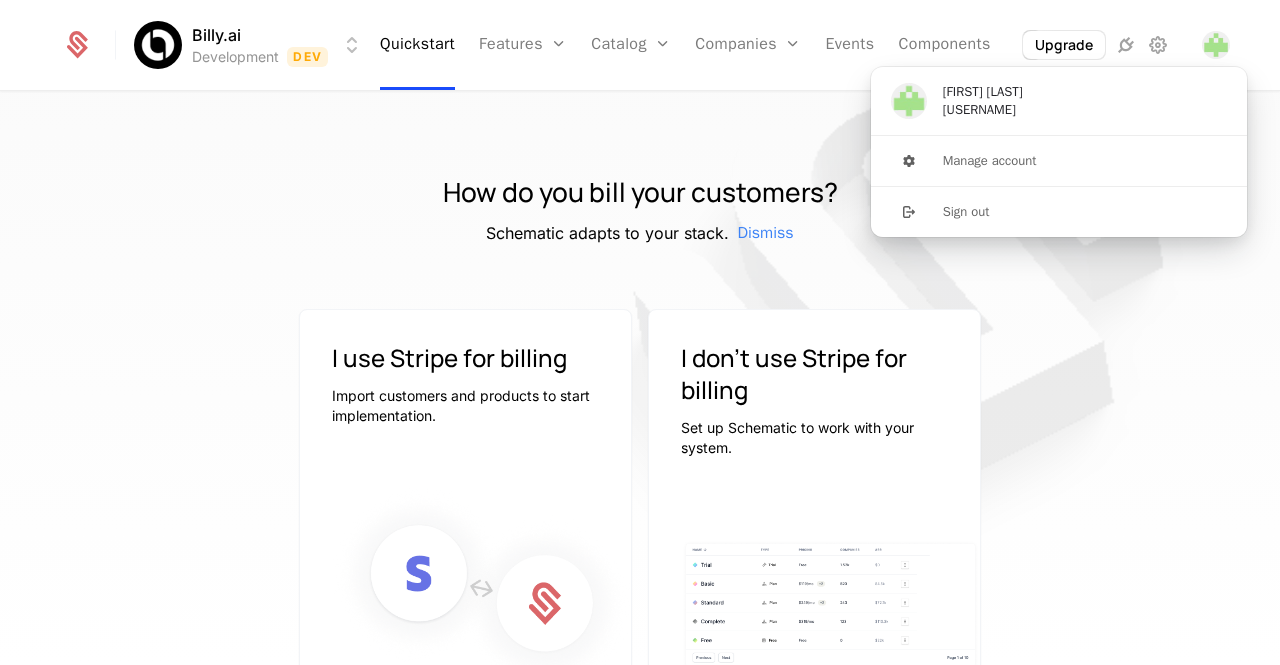 click at bounding box center (903, 321) 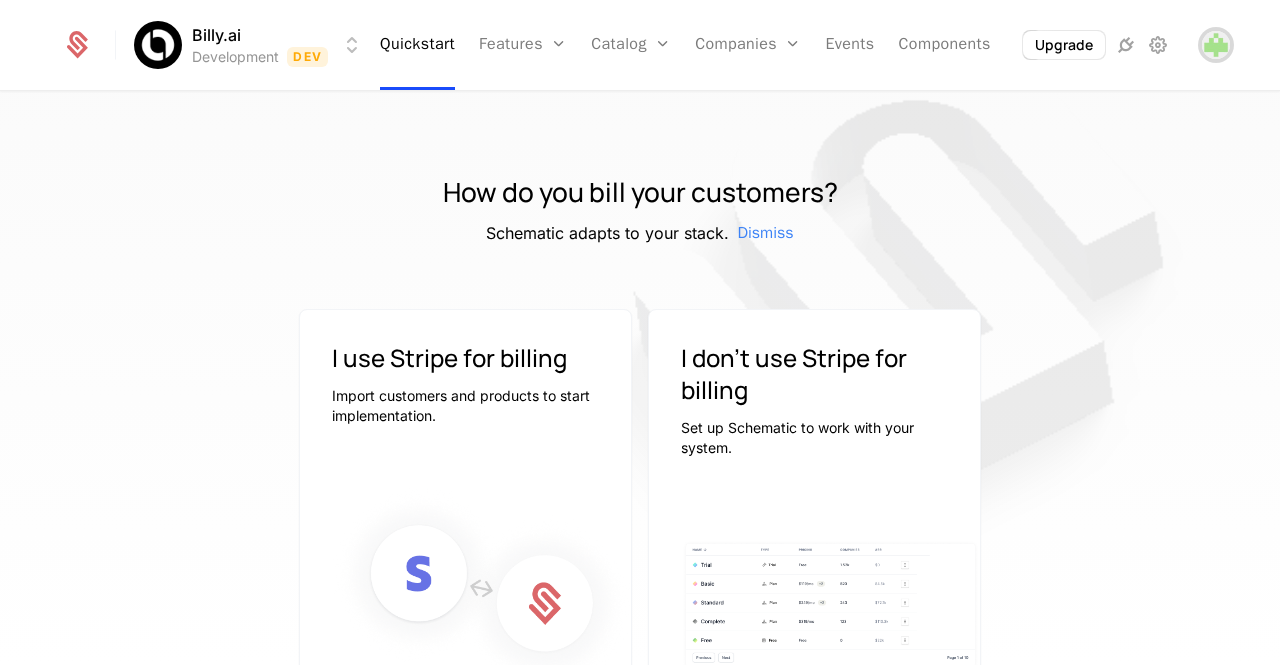 click at bounding box center (1216, 45) 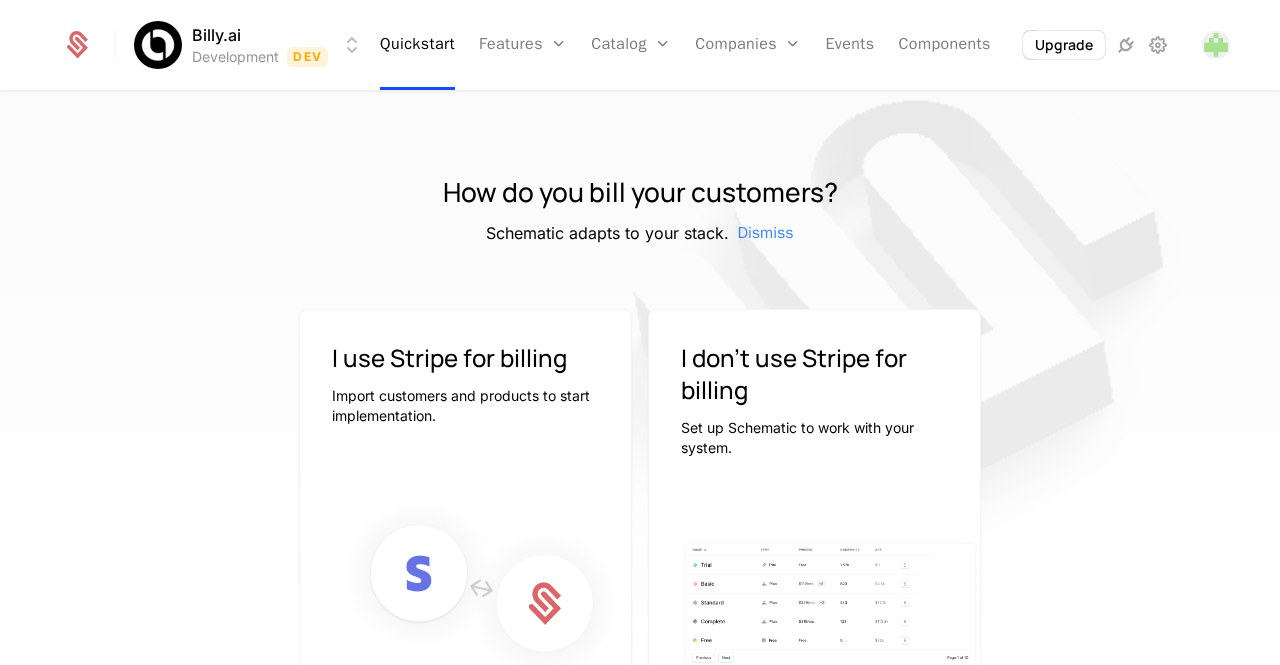 click on "How do you bill your customers? Schematic adapts to your stack. Dismiss" at bounding box center [640, 209] 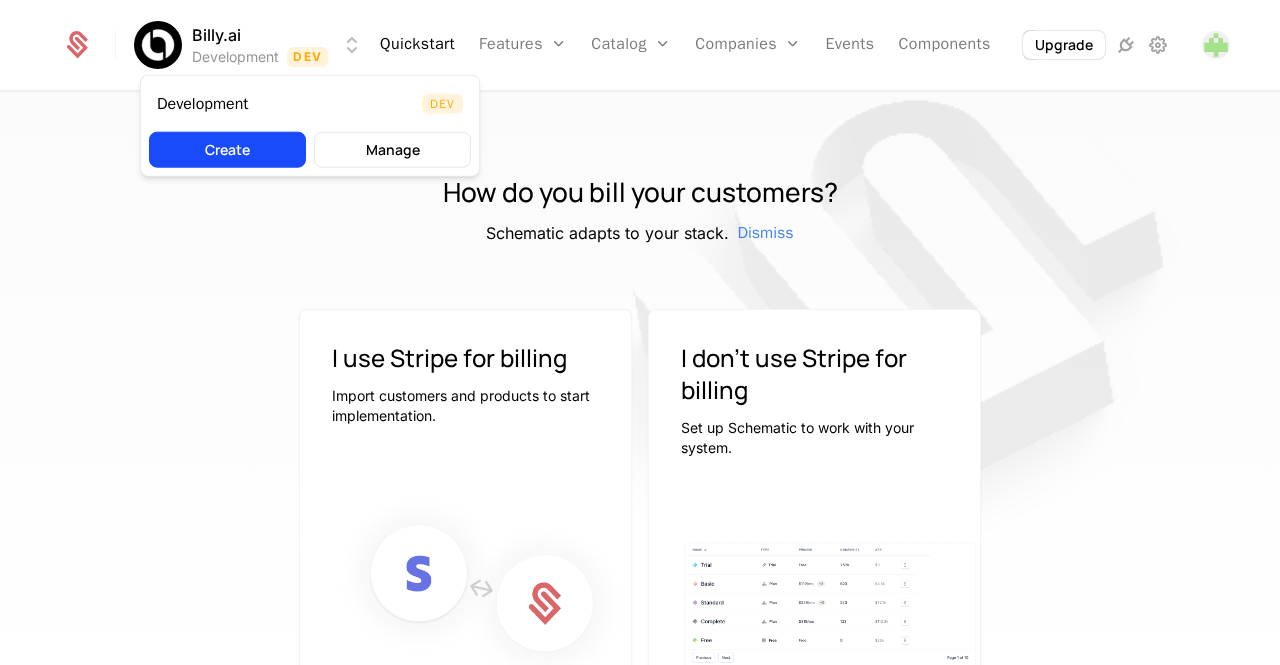 click on "Billy.ai Development Dev Quickstart Features Features Flags Catalog Plans Add Ons Configuration Companies Companies Users Events Components Upgrade How do you bill your customers? Schematic adapts to your stack. Dismiss I use Stripe for billing Import customers and products to start implementation. Connect Stripe I don't use Stripe for billing Set up Schematic to work with your system. I don't use Stripe
Best Viewed on Desktop You're currently viewing this on a  mobile device . For the best experience,   we recommend using a desktop or larger screens , as the application isn't fully optimized for smaller resolutions just yet. Got it  Development Dev Create Manage" at bounding box center [640, 332] 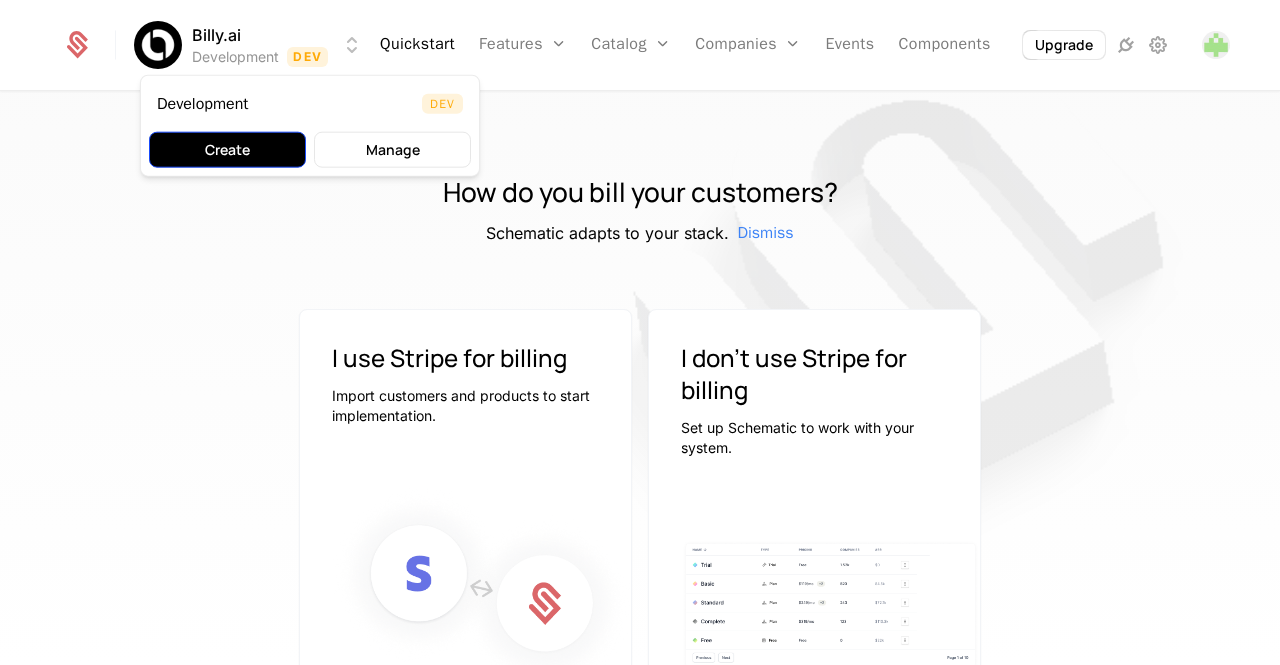 click on "Create" at bounding box center [227, 150] 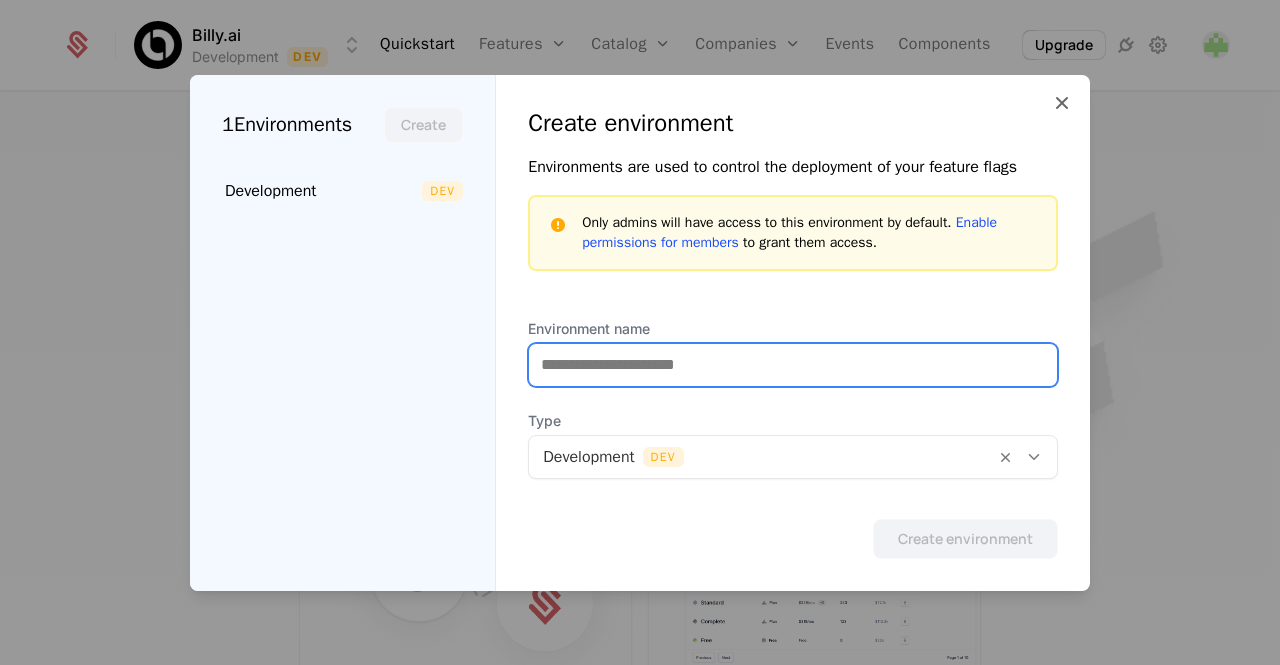 click on "Environment name" at bounding box center (793, 365) 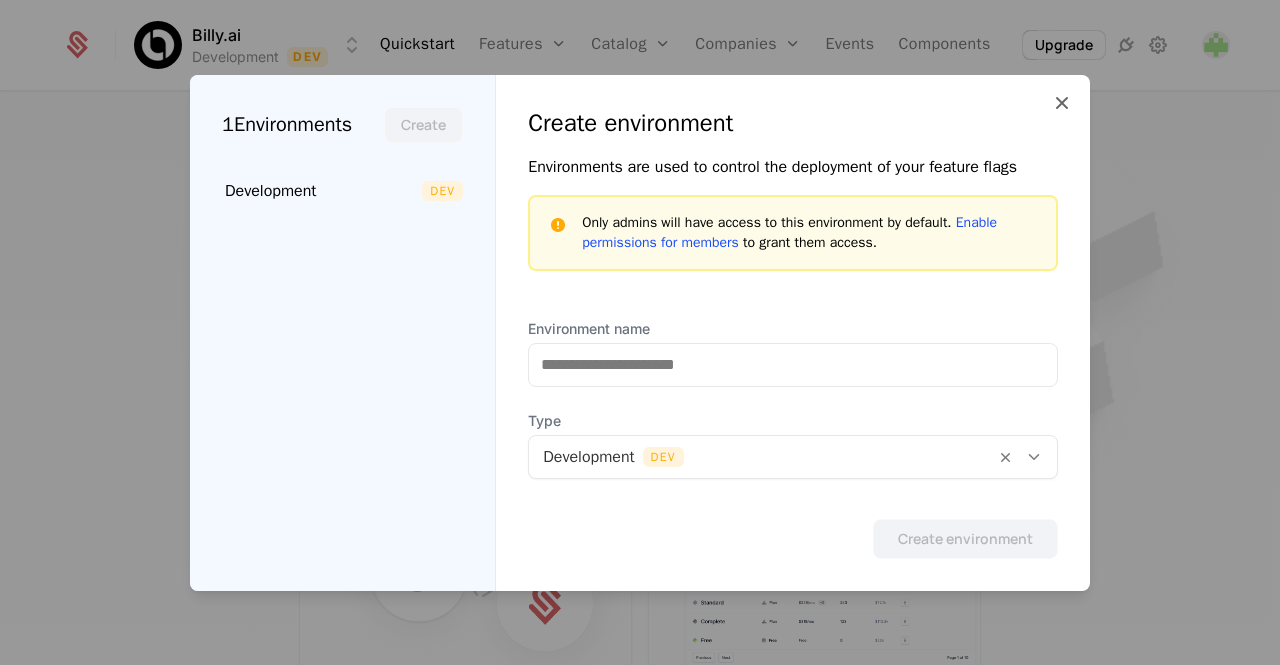 click on "Development Dev" at bounding box center (762, 457) 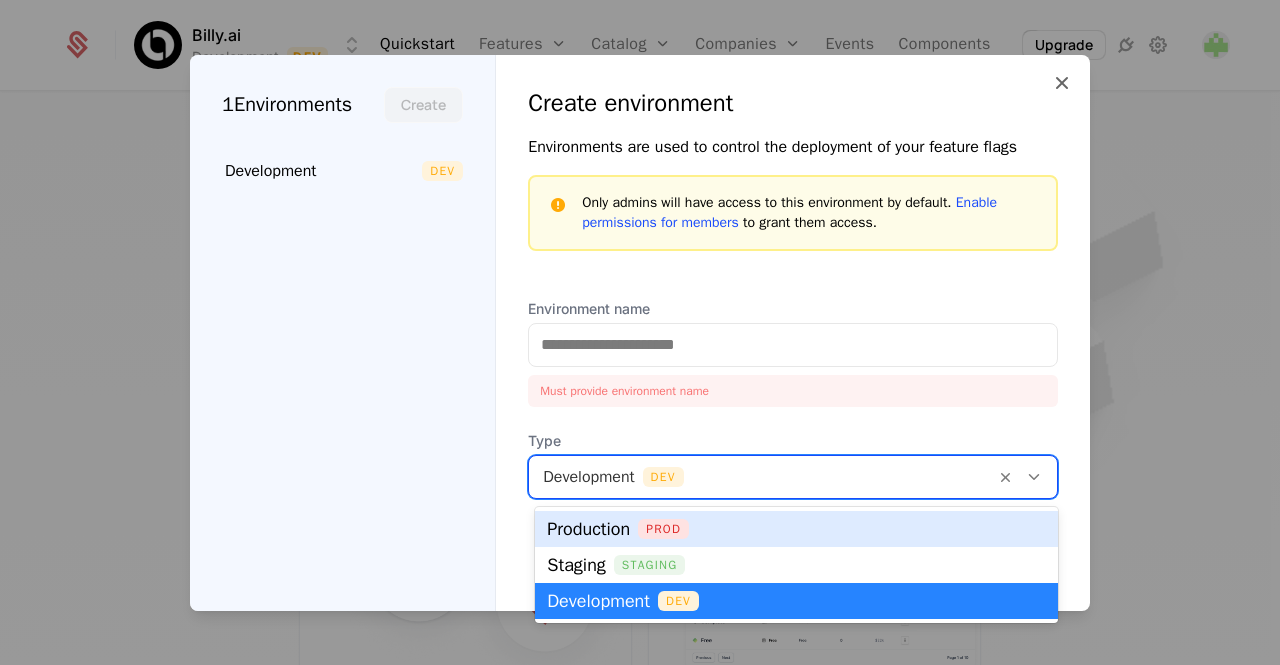 click on "Development Dev" at bounding box center (762, 477) 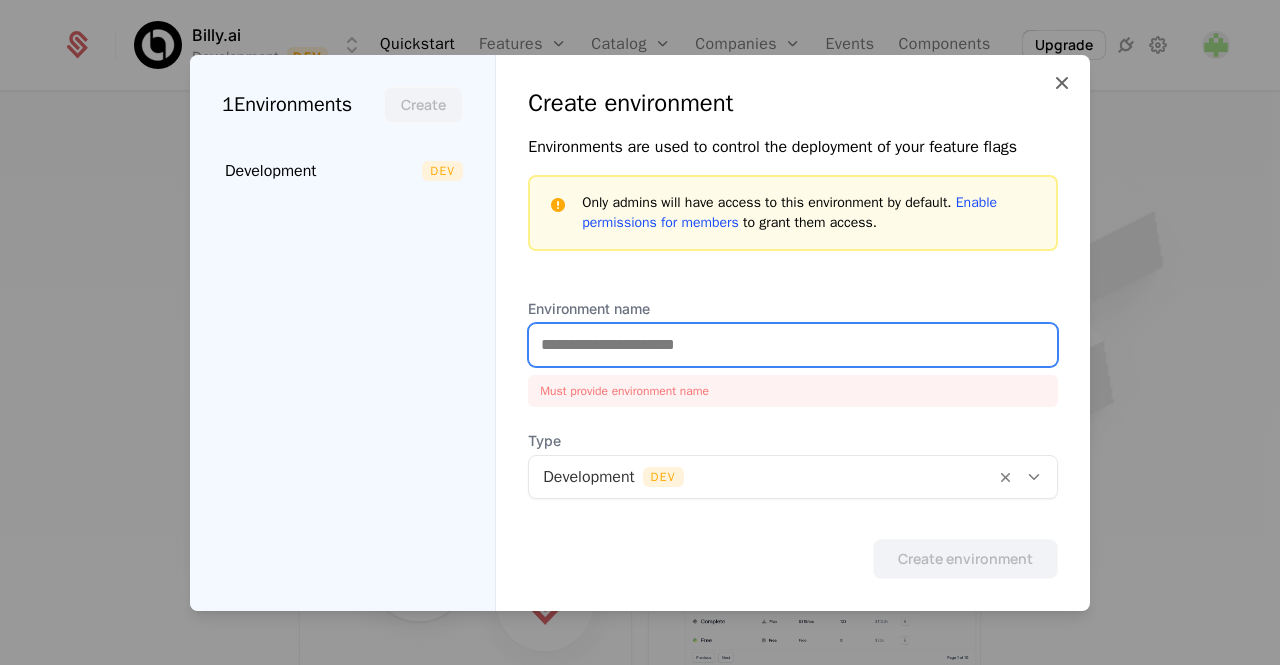 click on "Environment name" at bounding box center [793, 345] 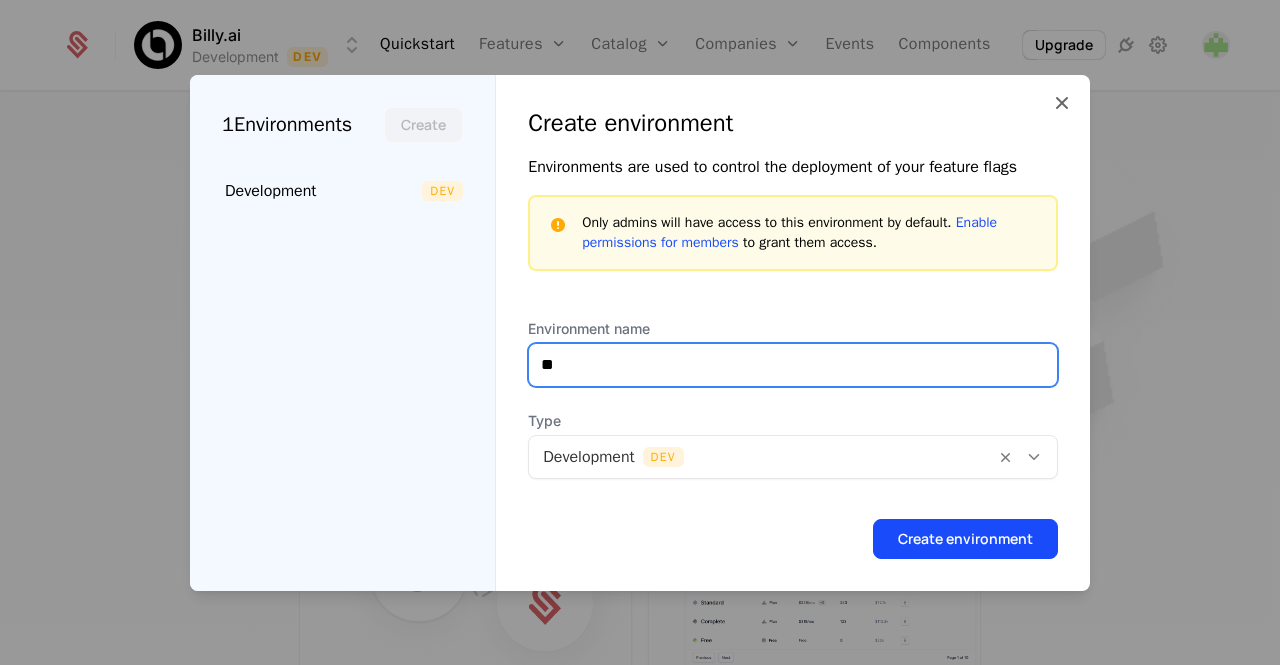 type on "*" 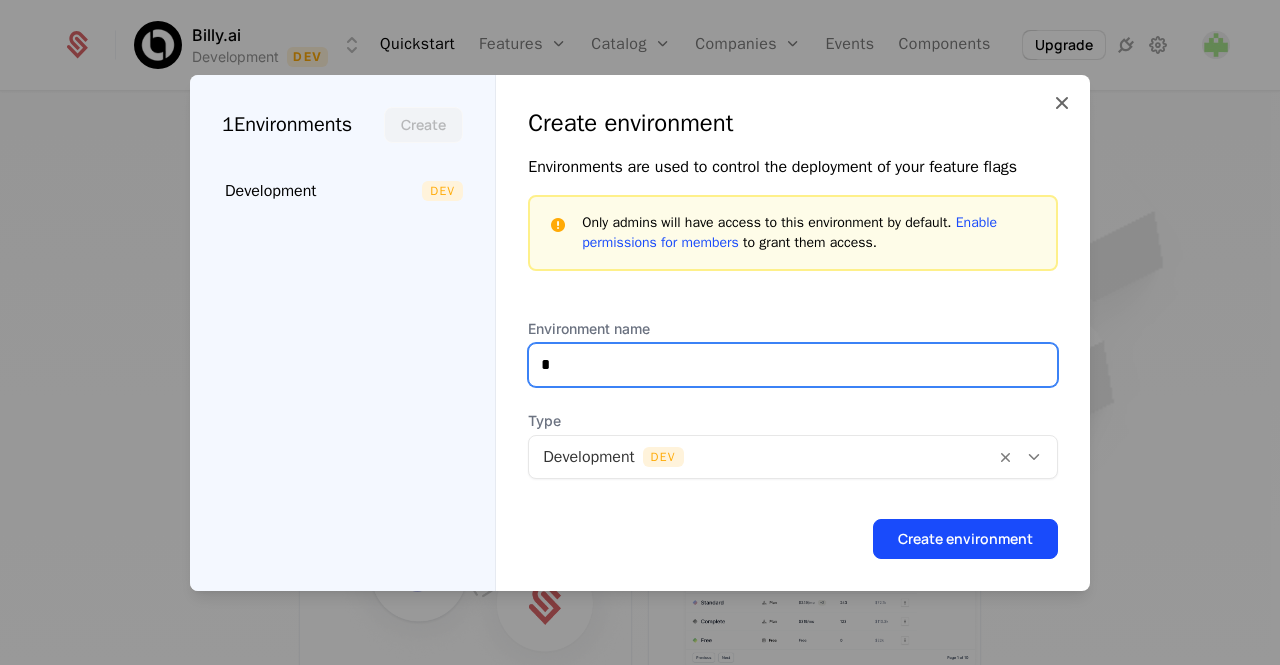 type 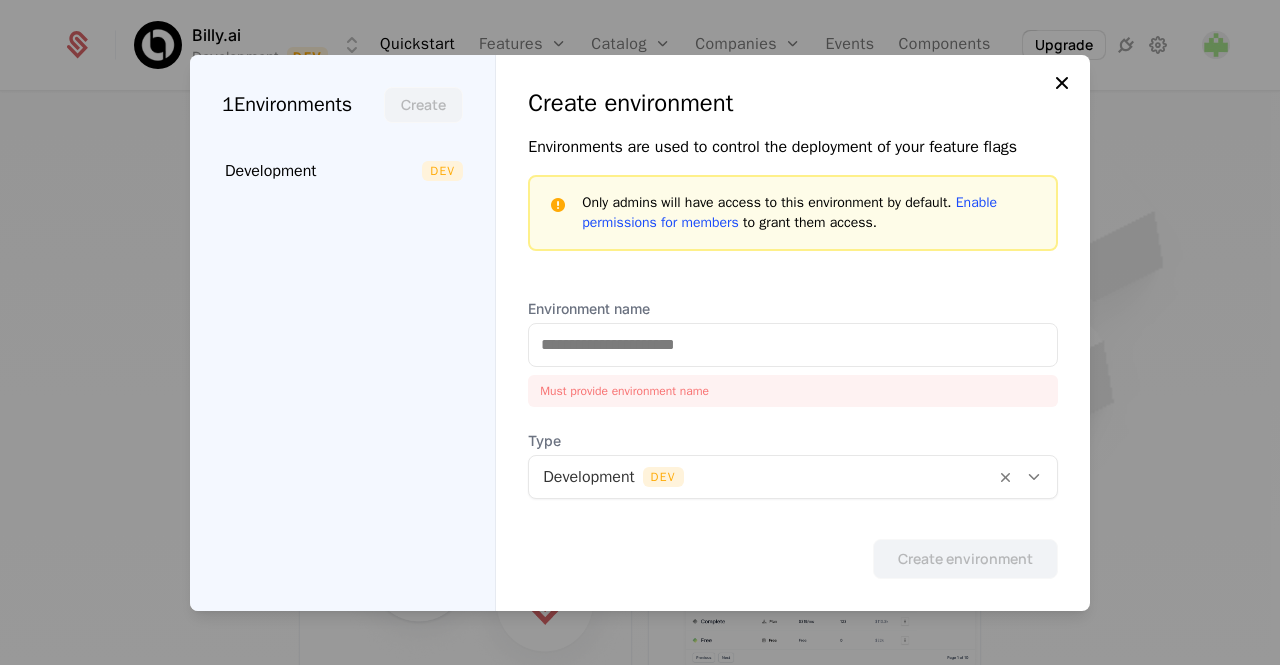 click at bounding box center (1062, 83) 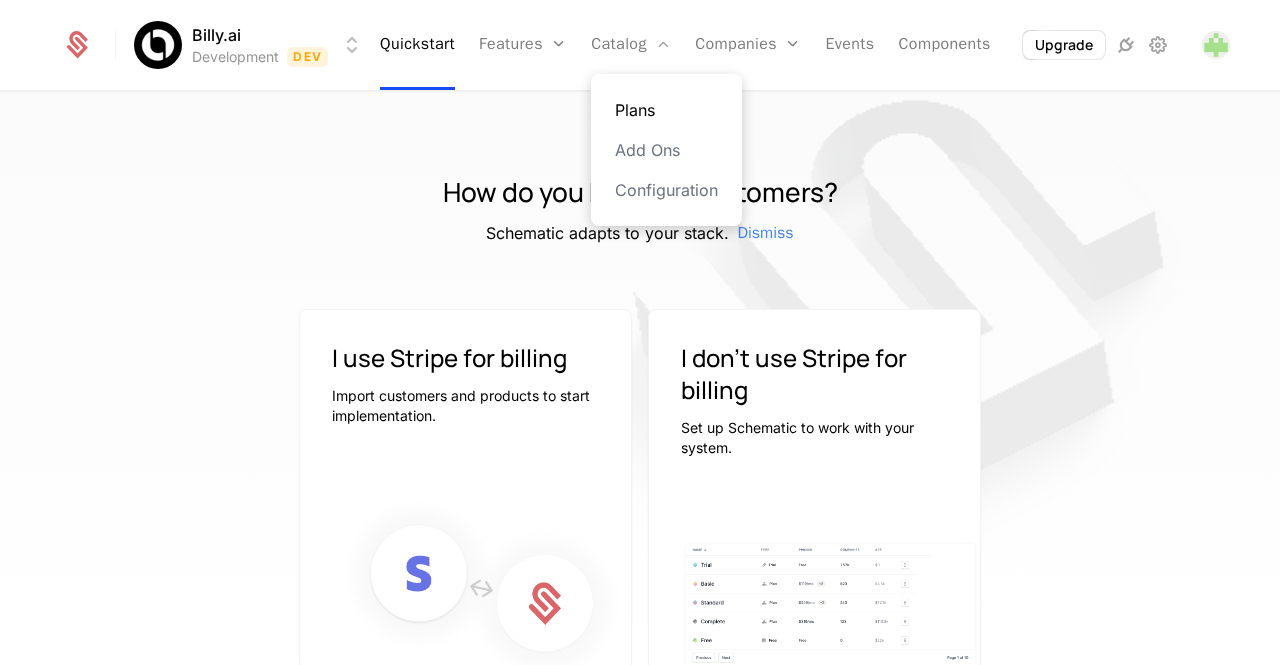 click on "Plans" at bounding box center [666, 110] 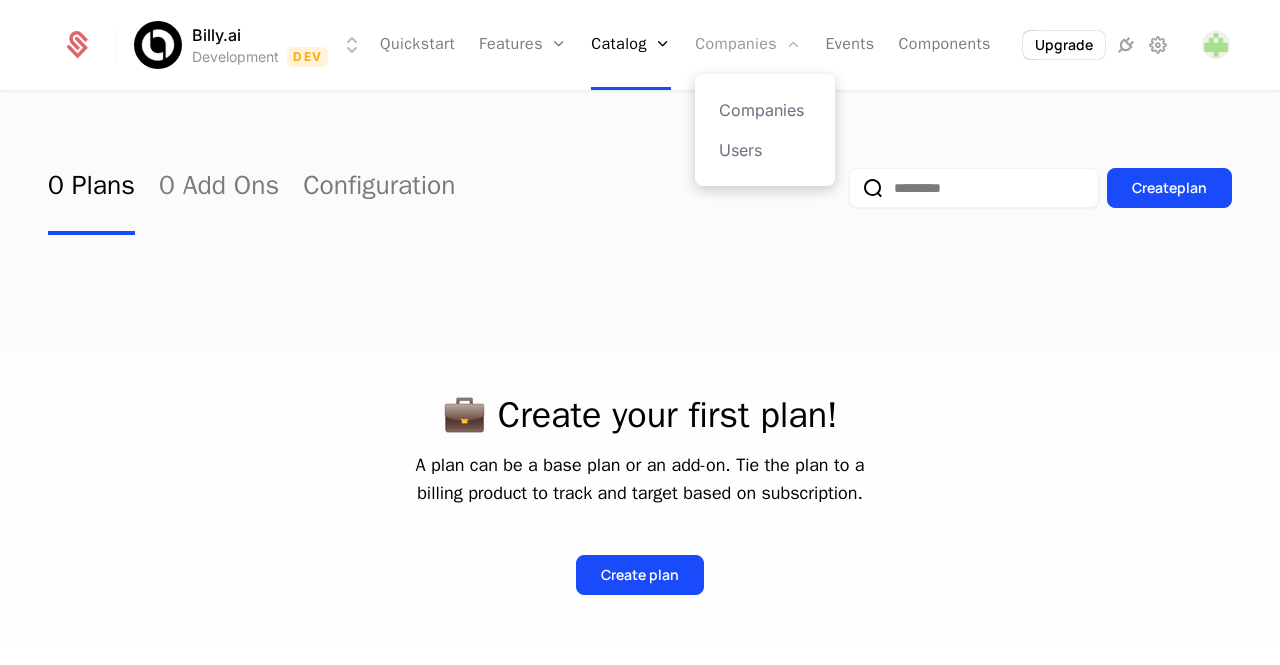 click at bounding box center (793, 44) 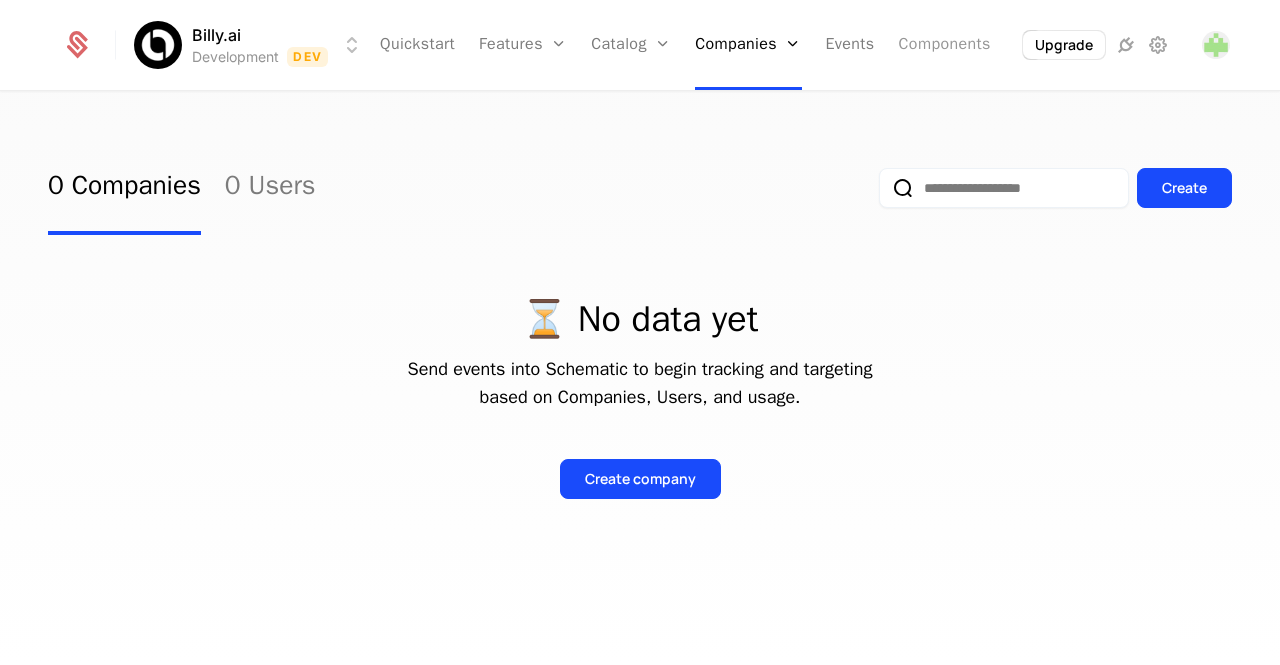 click on "Components" at bounding box center (945, 45) 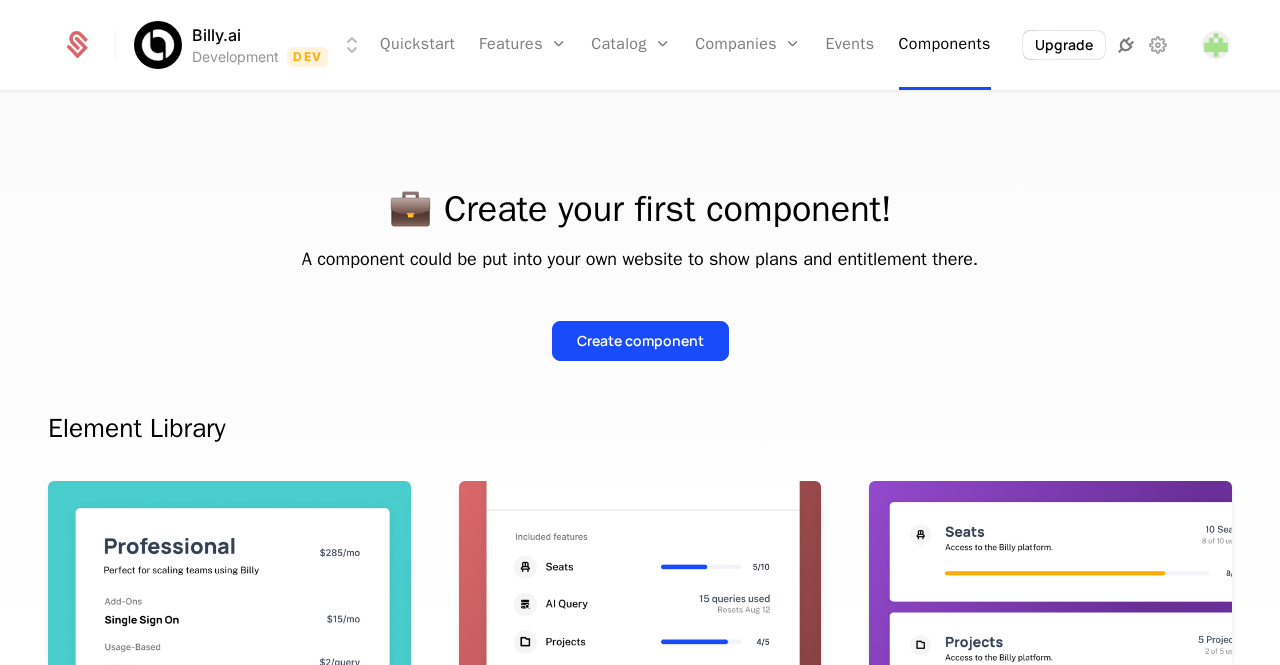 click at bounding box center [1126, 45] 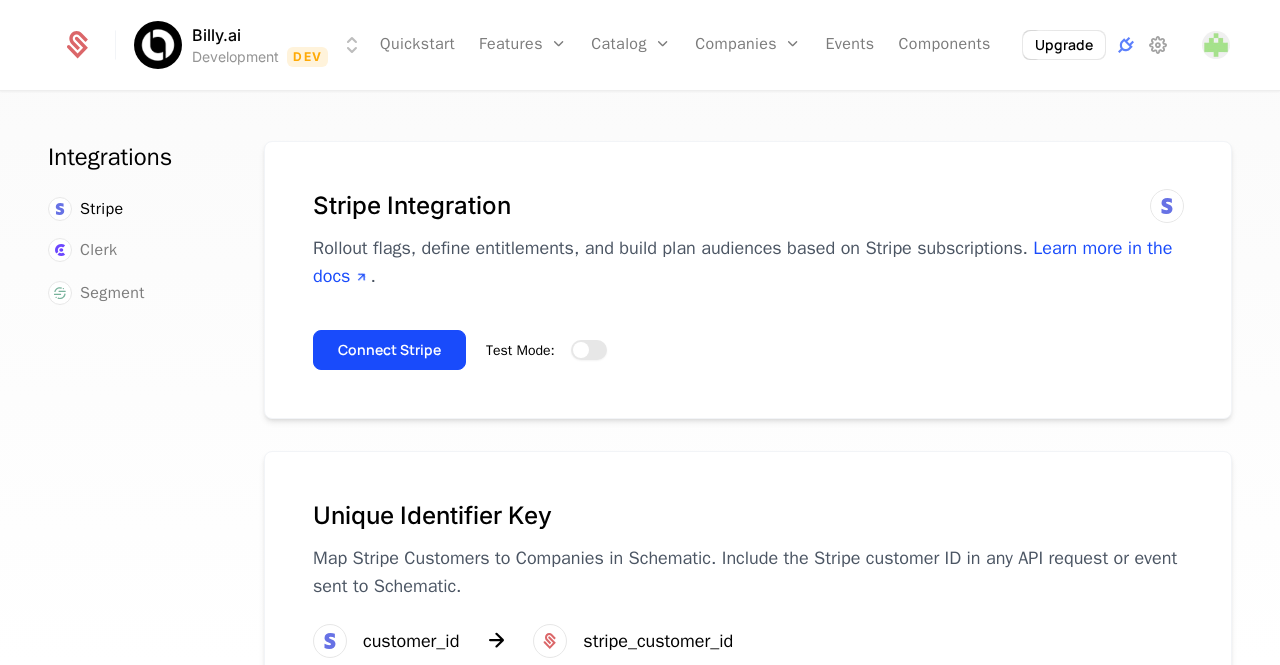 click on "Test Mode:" at bounding box center [589, 350] 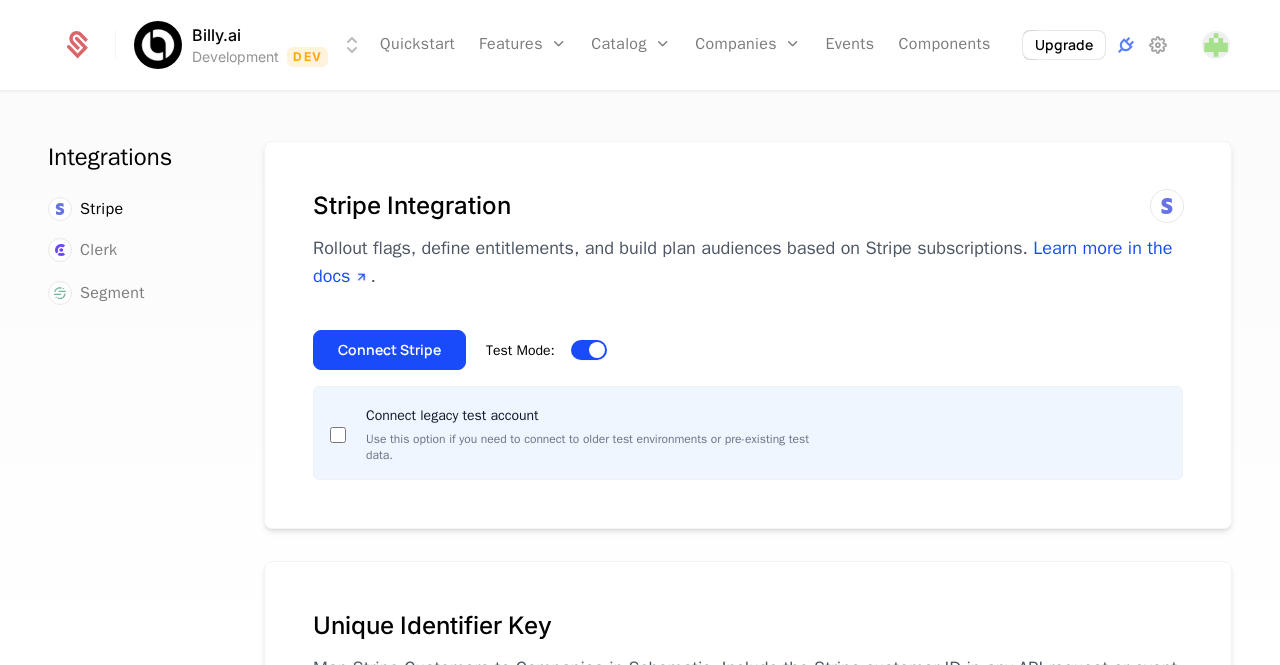 click at bounding box center [597, 350] 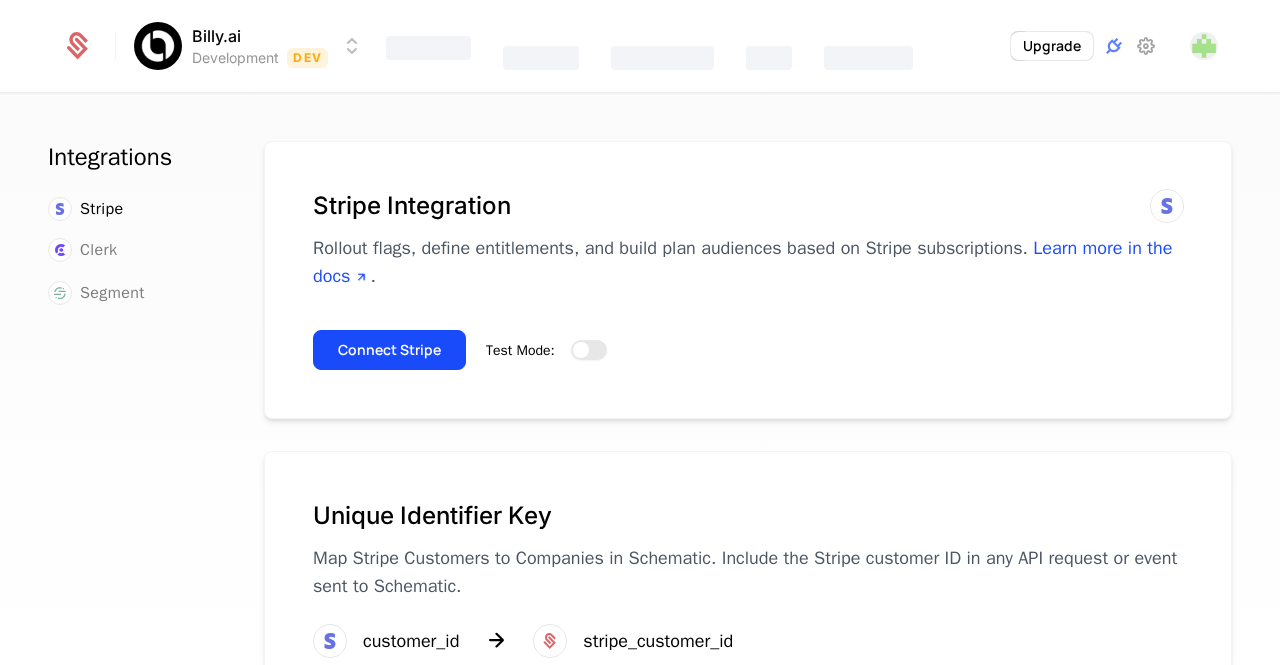 click at bounding box center (581, 350) 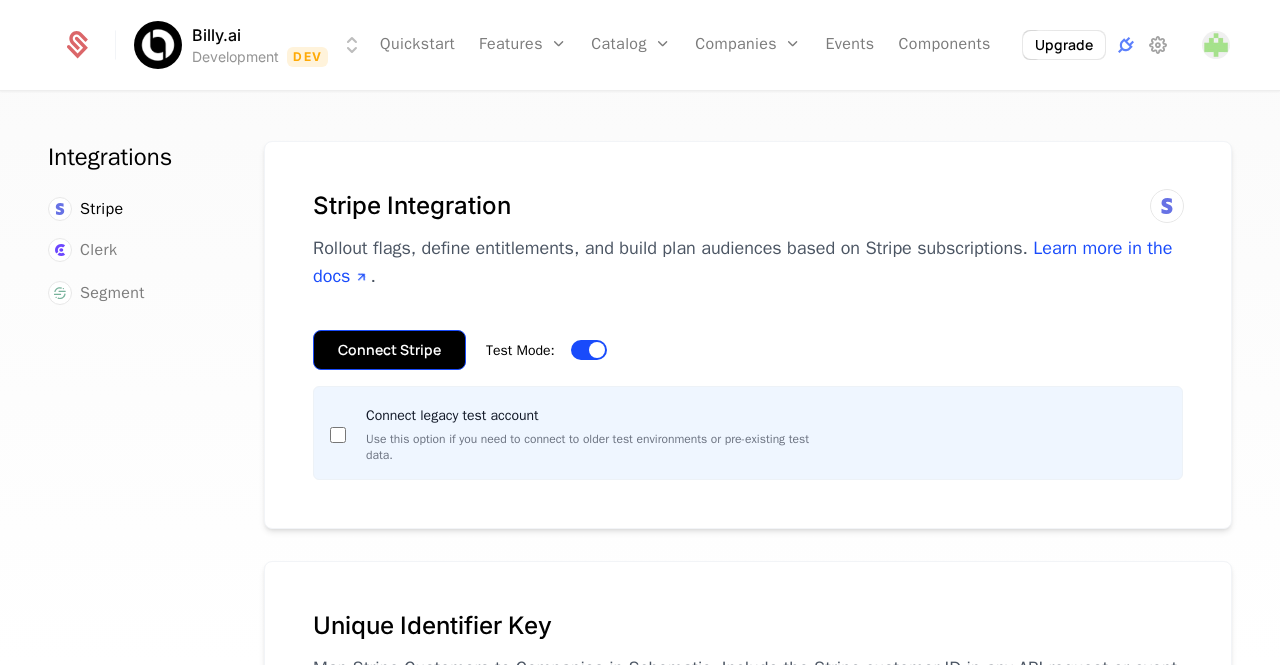 click on "Connect Stripe" at bounding box center (389, 350) 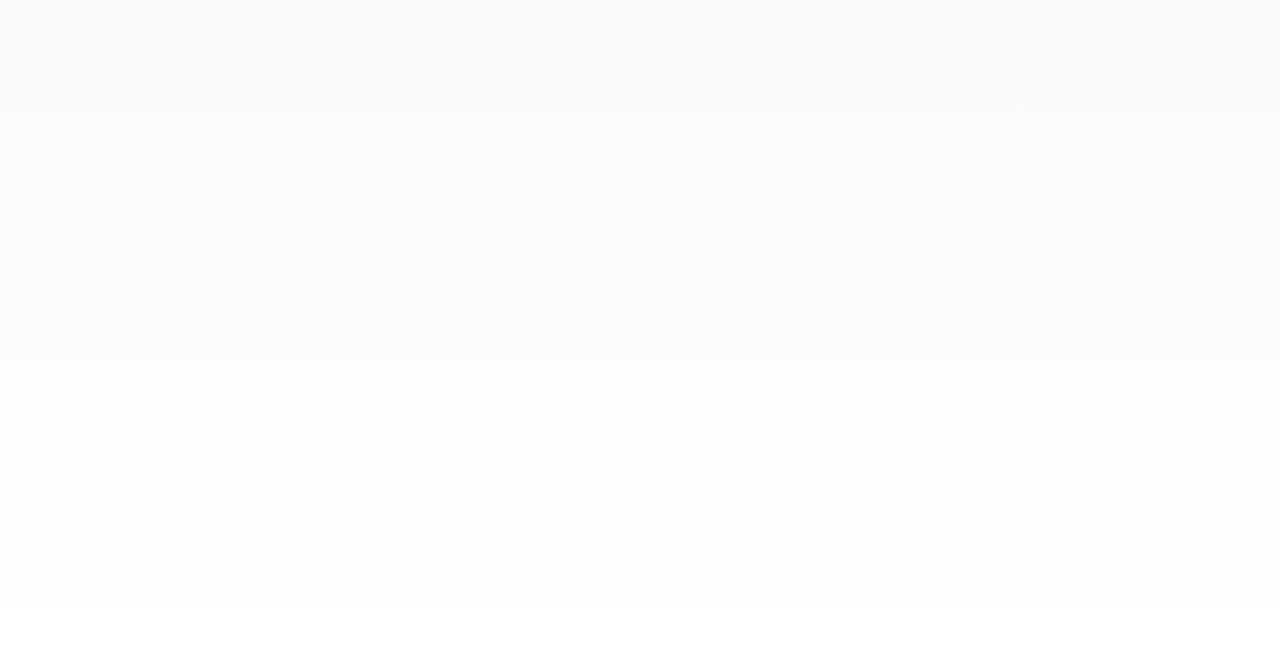 scroll, scrollTop: 0, scrollLeft: 0, axis: both 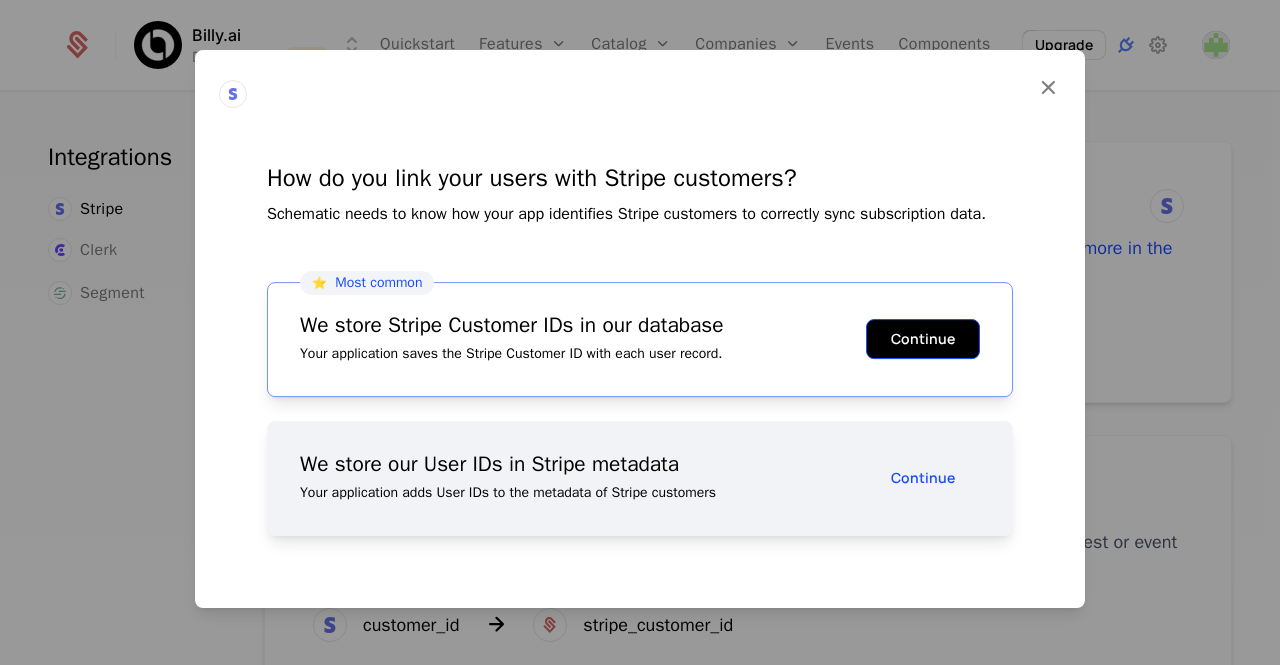 click on "Continue" at bounding box center (923, 339) 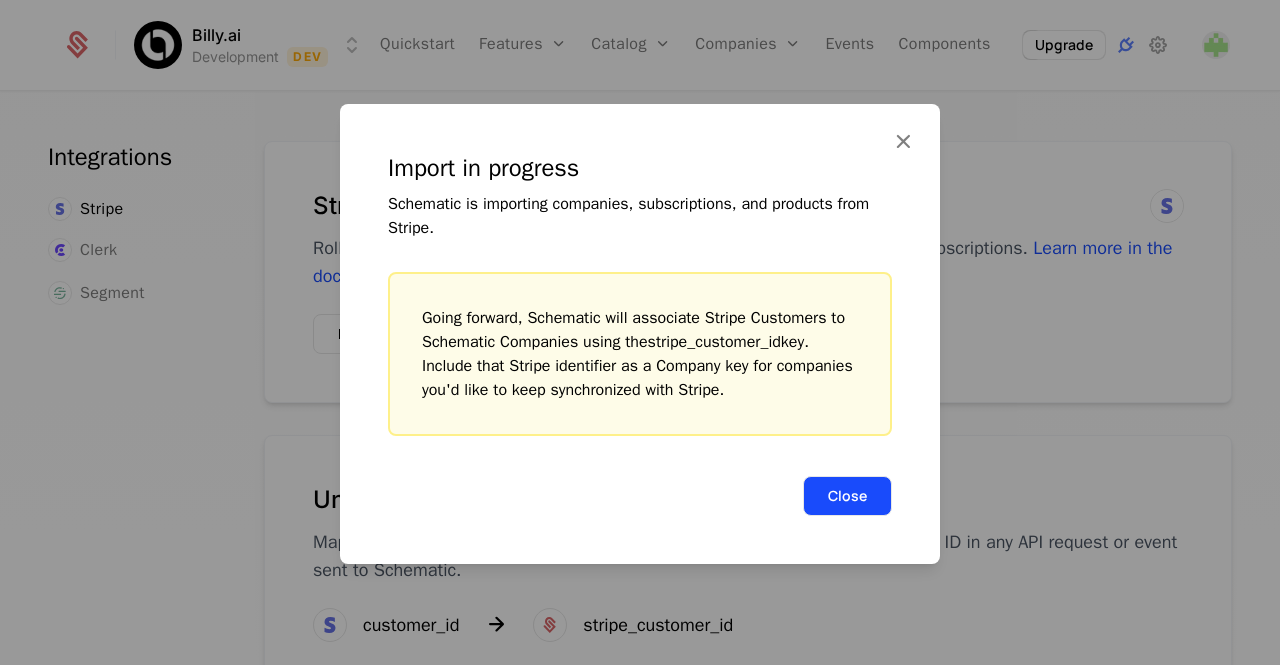 click on "Close" at bounding box center [847, 496] 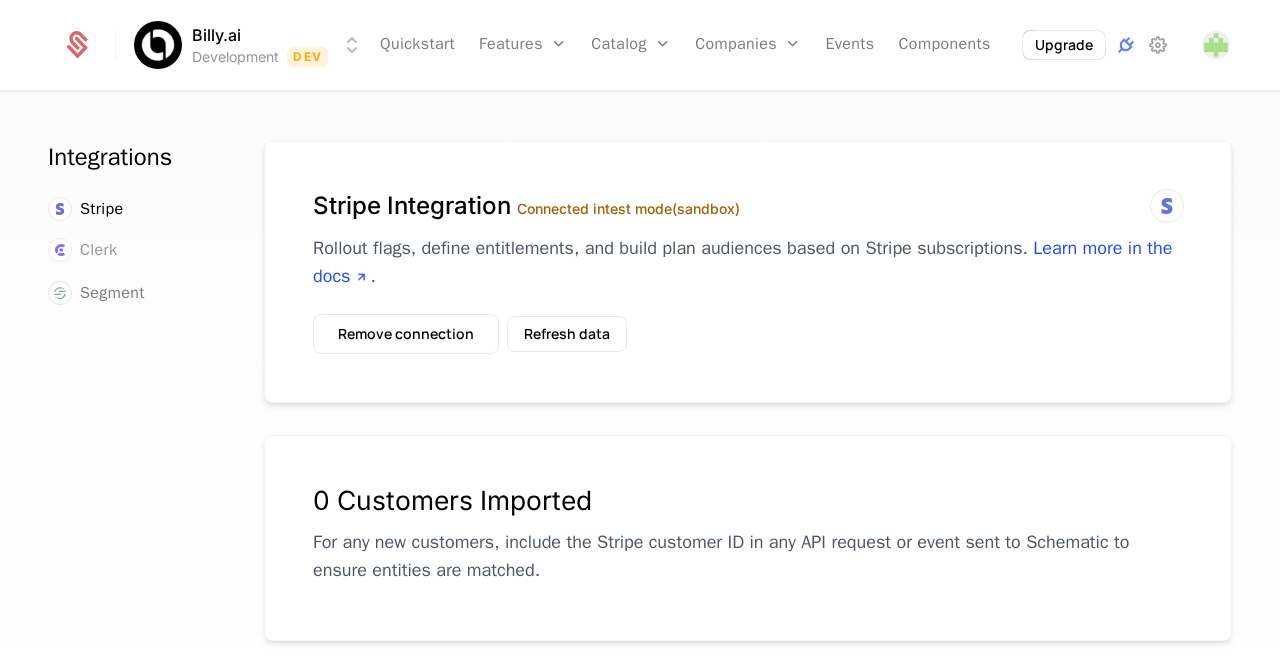 click on "Clerk" at bounding box center (98, 250) 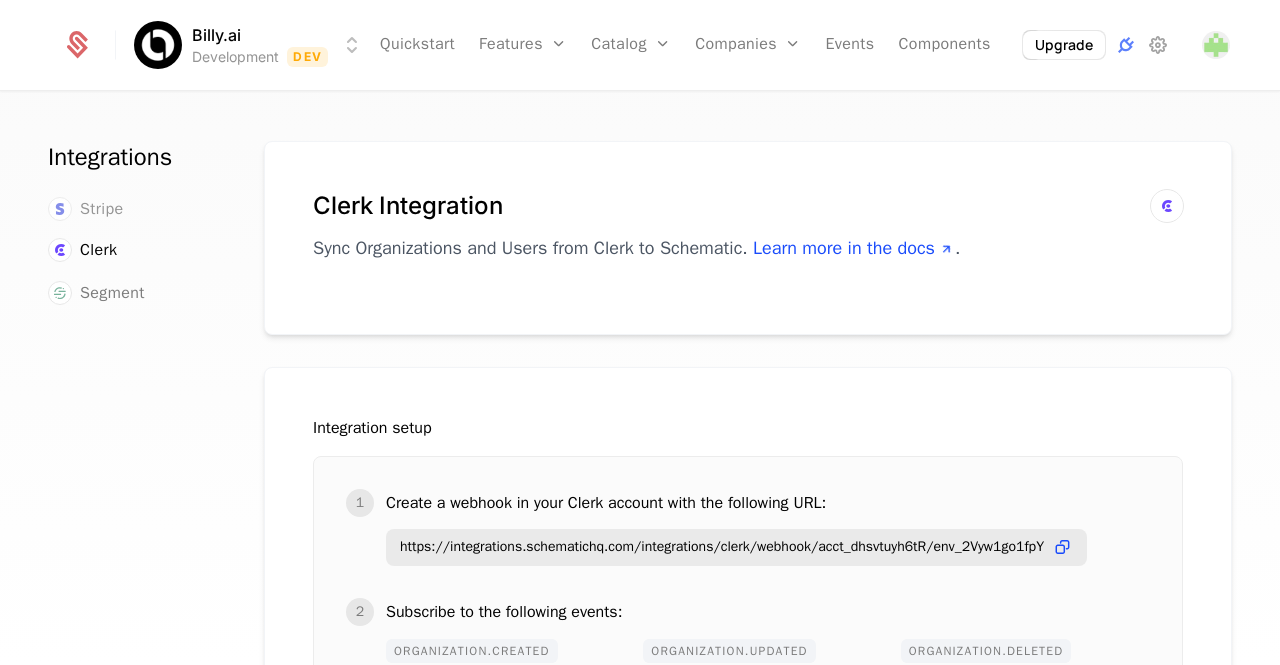 click on "Stripe" at bounding box center [102, 209] 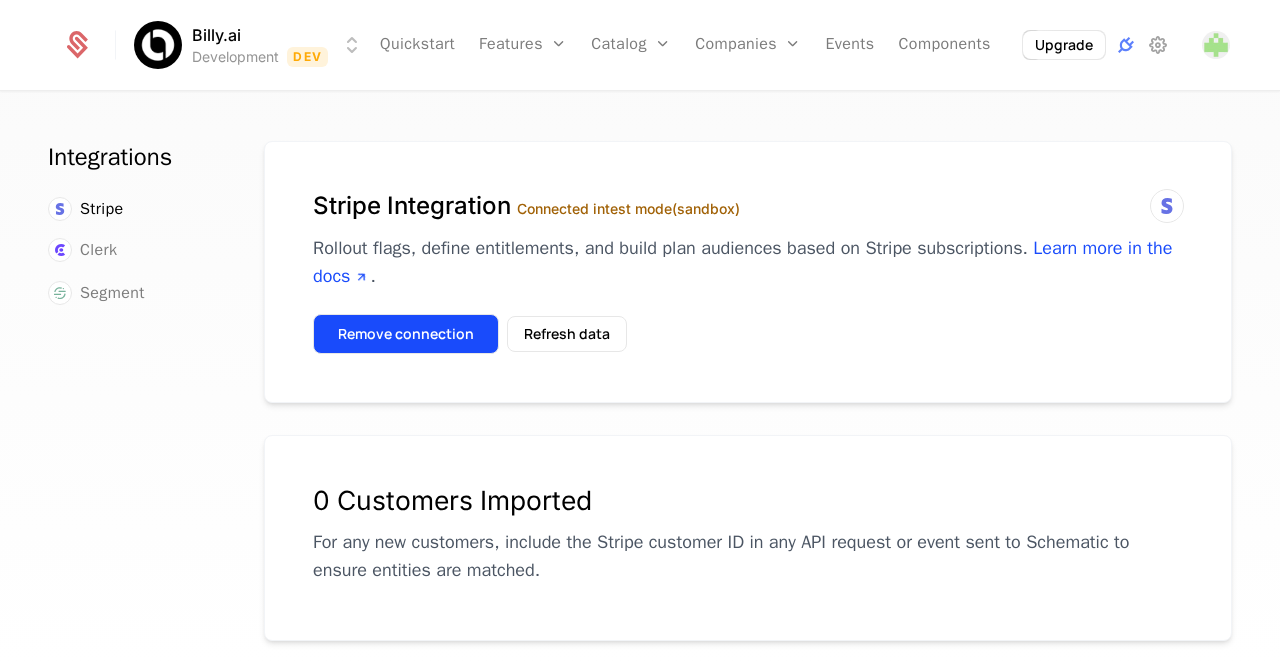 click on "Remove connection" at bounding box center [406, 334] 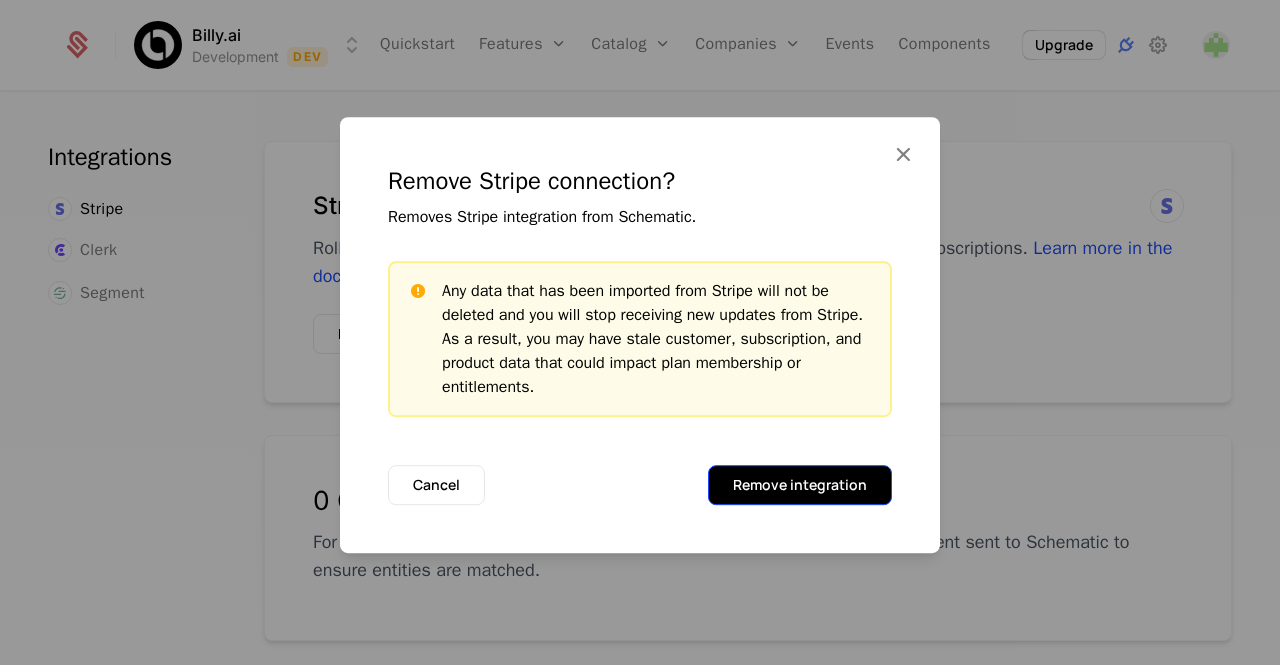 click on "Remove integration" at bounding box center (800, 485) 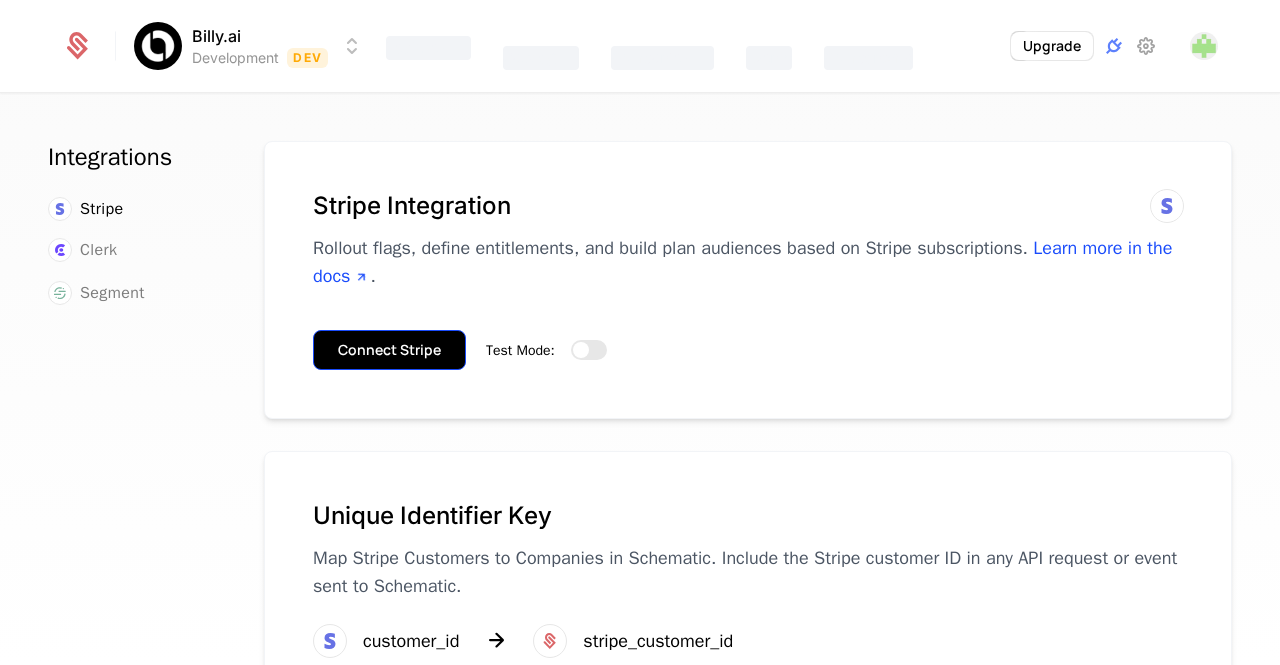 click on "Connect Stripe" at bounding box center (389, 350) 